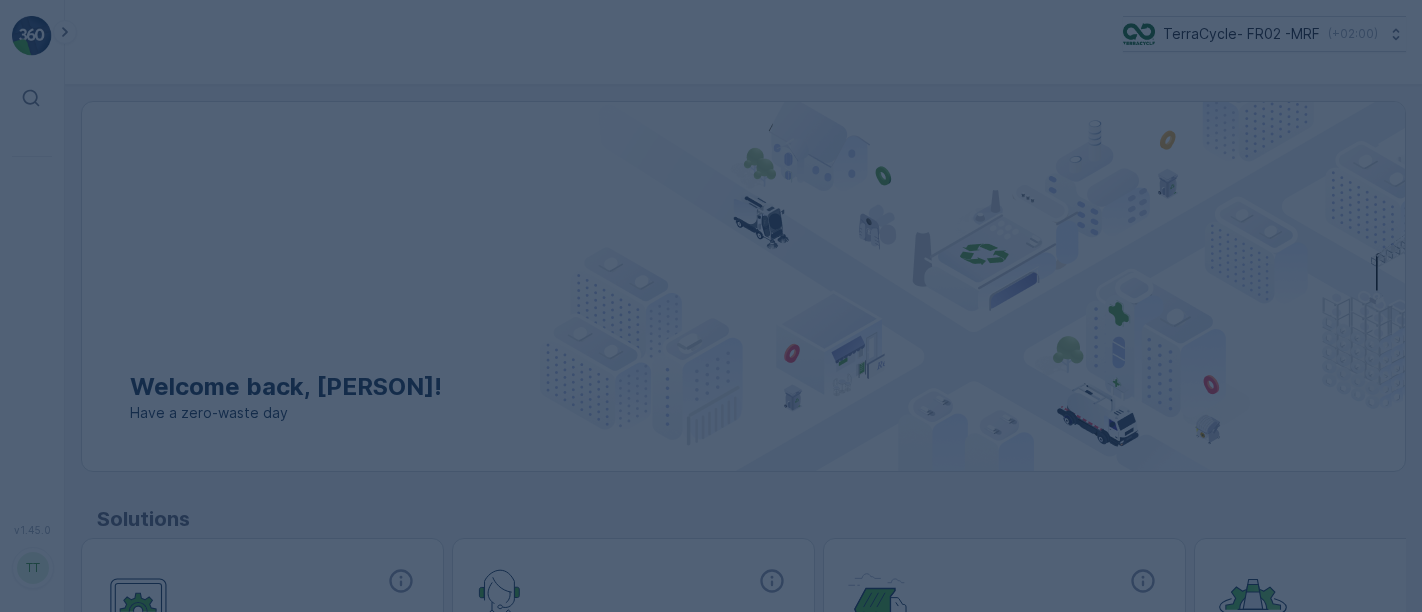 scroll, scrollTop: 0, scrollLeft: 0, axis: both 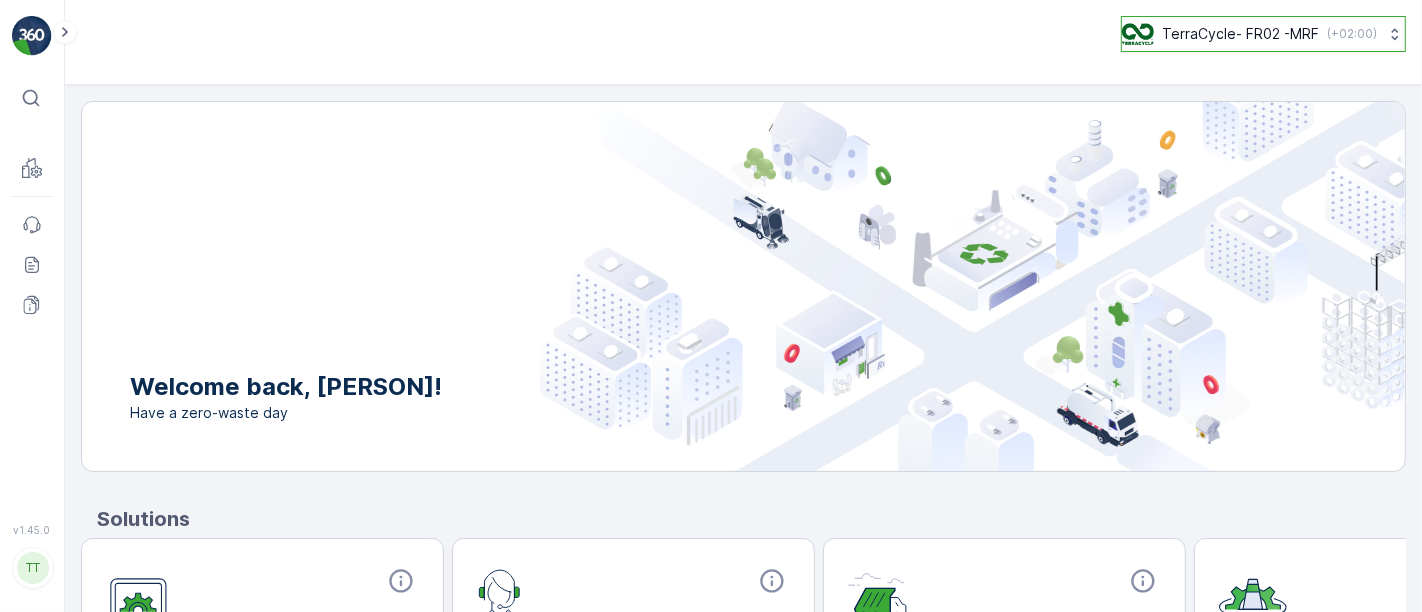 click on "TerraCycle- FR02 -MRF" at bounding box center [1240, 34] 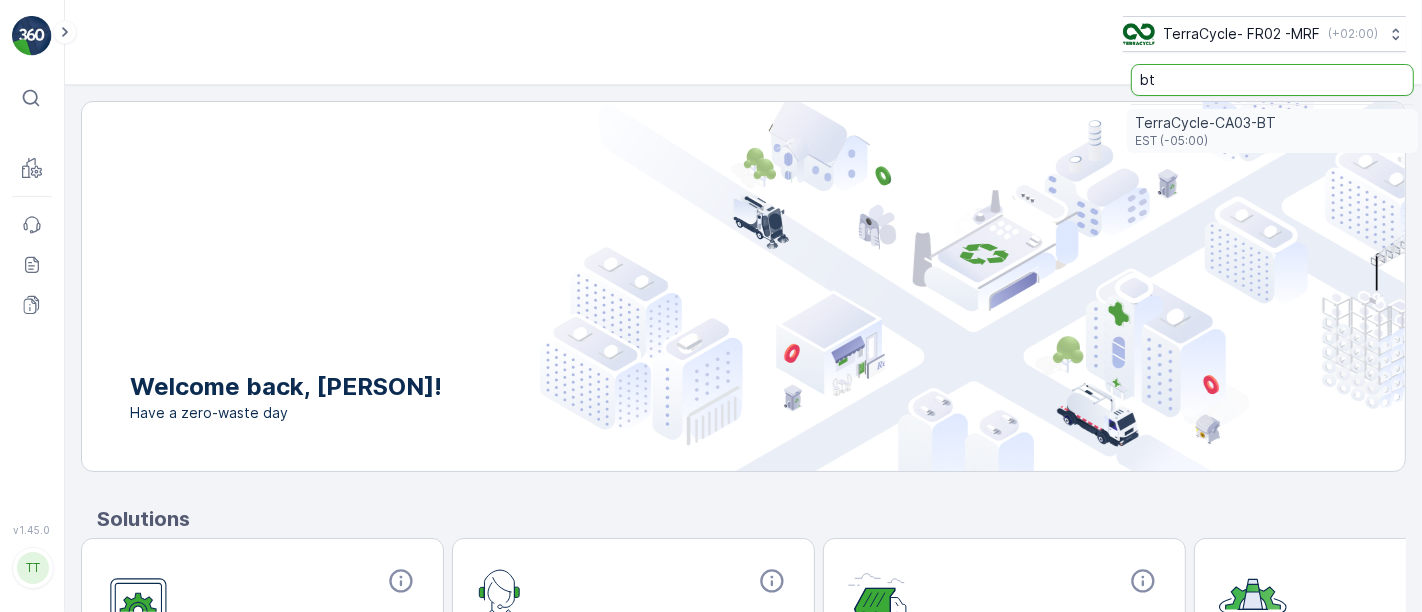 type on "bt" 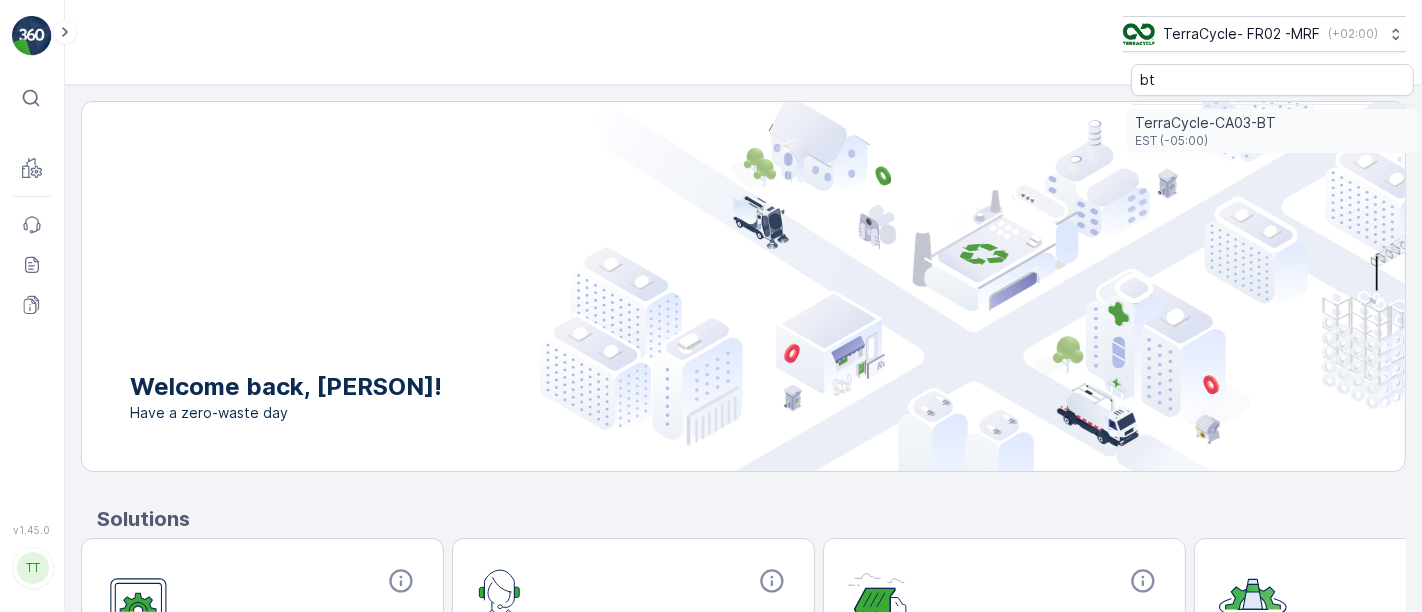 click on "TerraCycle-[CODE]-[CODE]" at bounding box center [1205, 123] 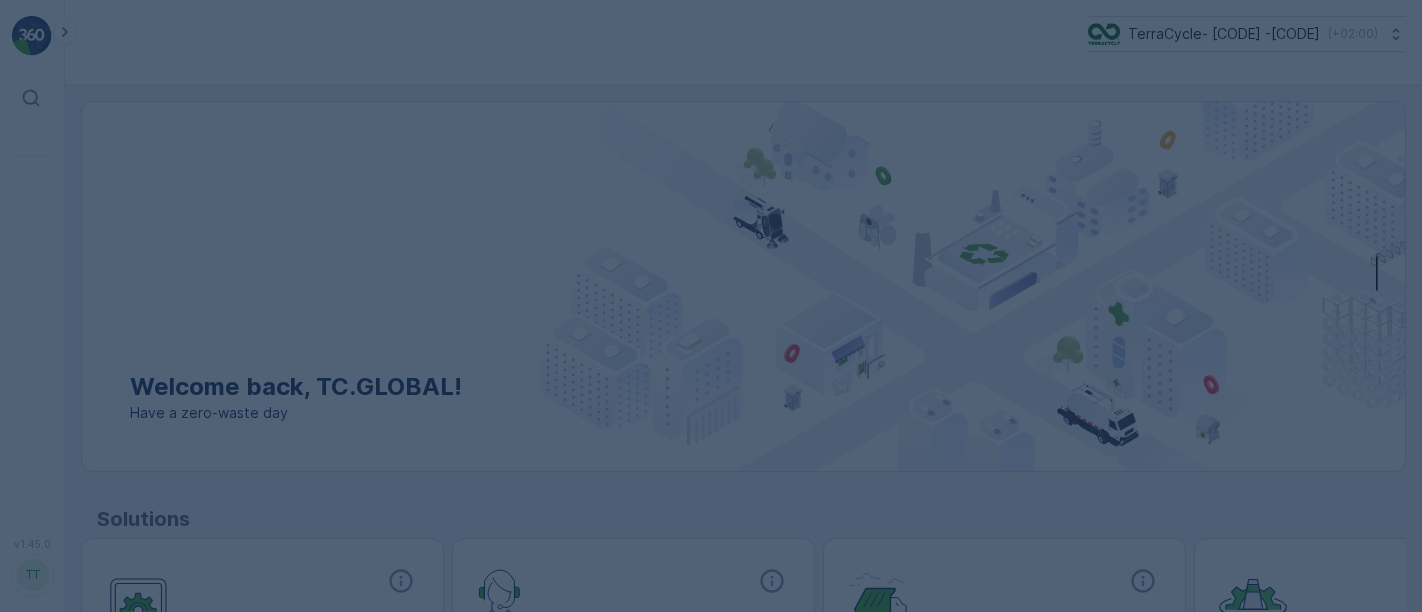 scroll, scrollTop: 0, scrollLeft: 0, axis: both 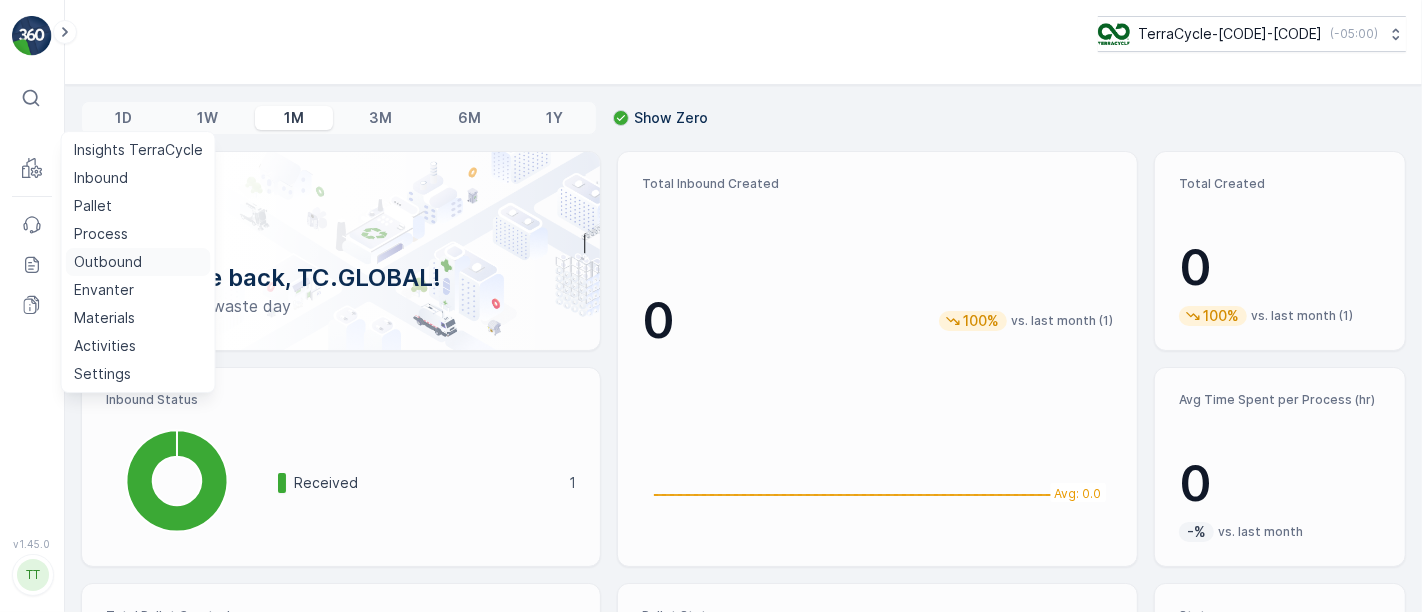click on "Outbound" at bounding box center (108, 262) 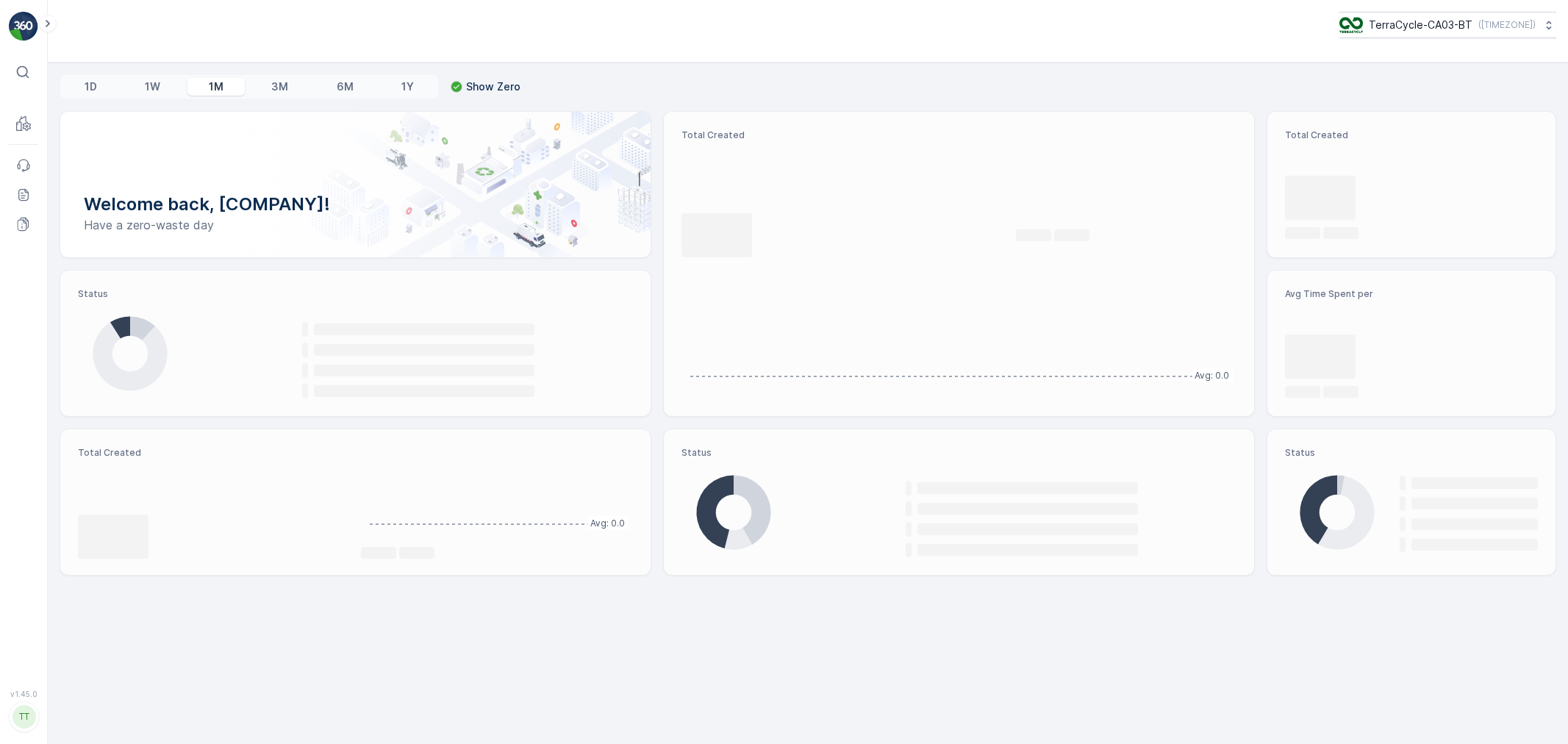scroll, scrollTop: 0, scrollLeft: 0, axis: both 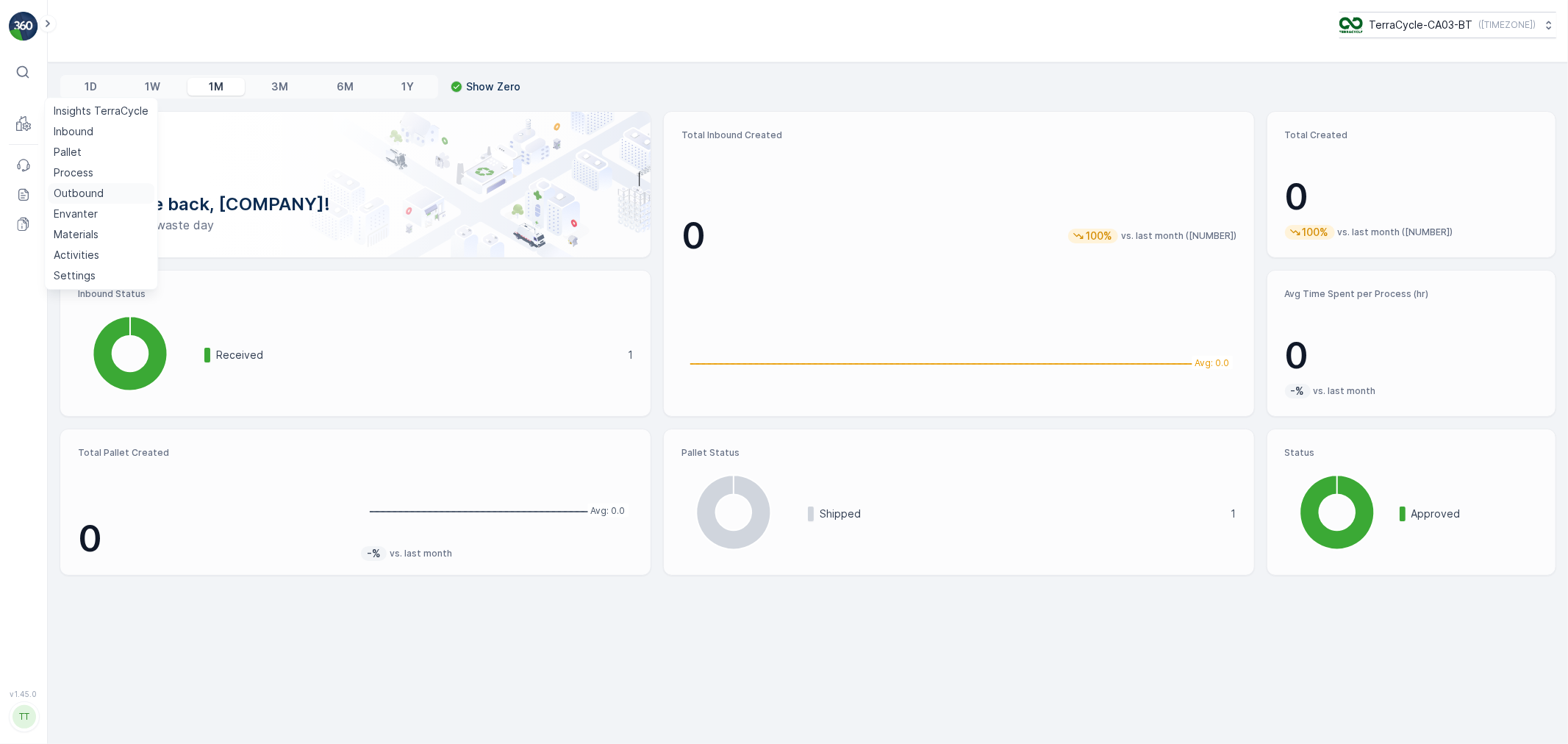 click on "Outbound" at bounding box center [79, 193] 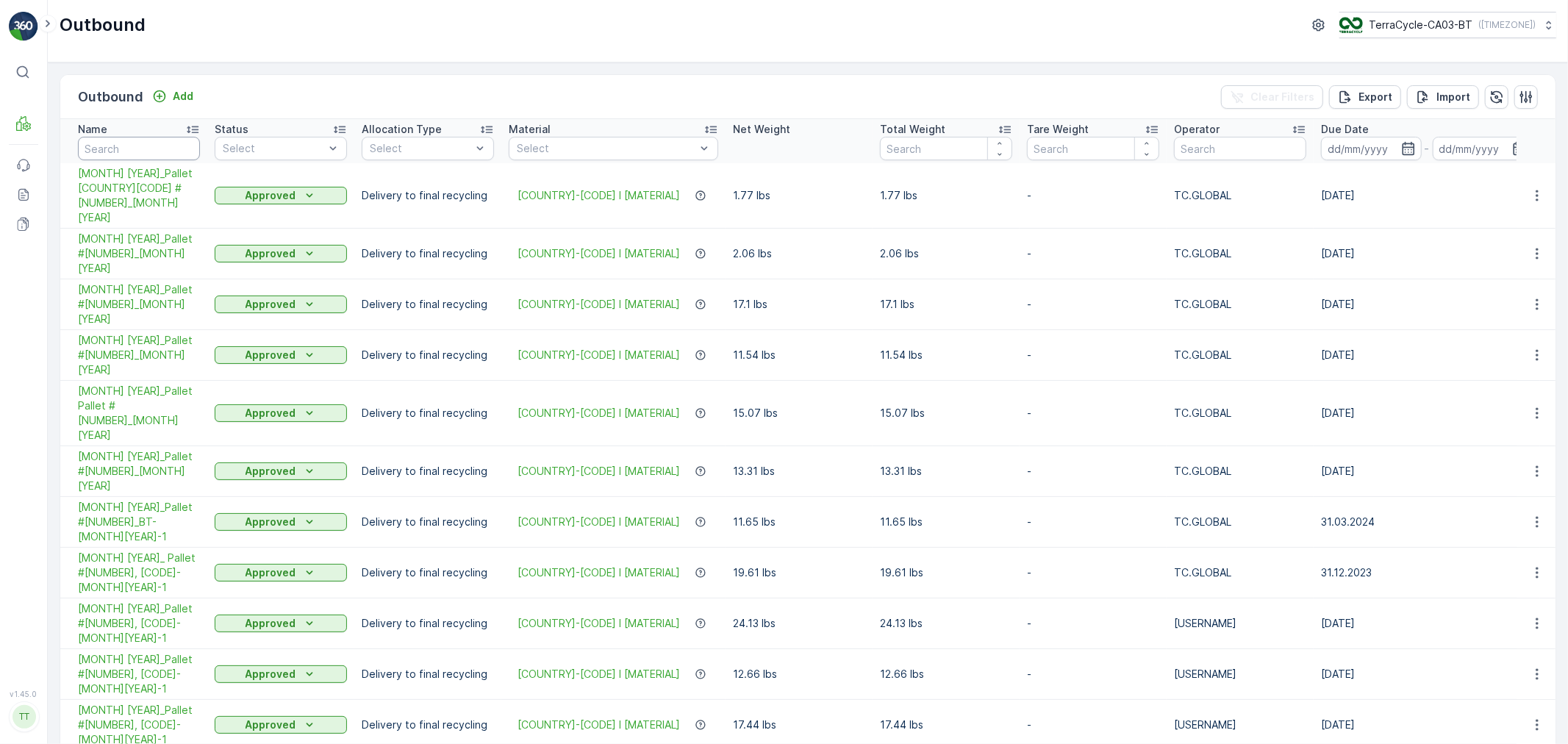 click at bounding box center (139, 149) 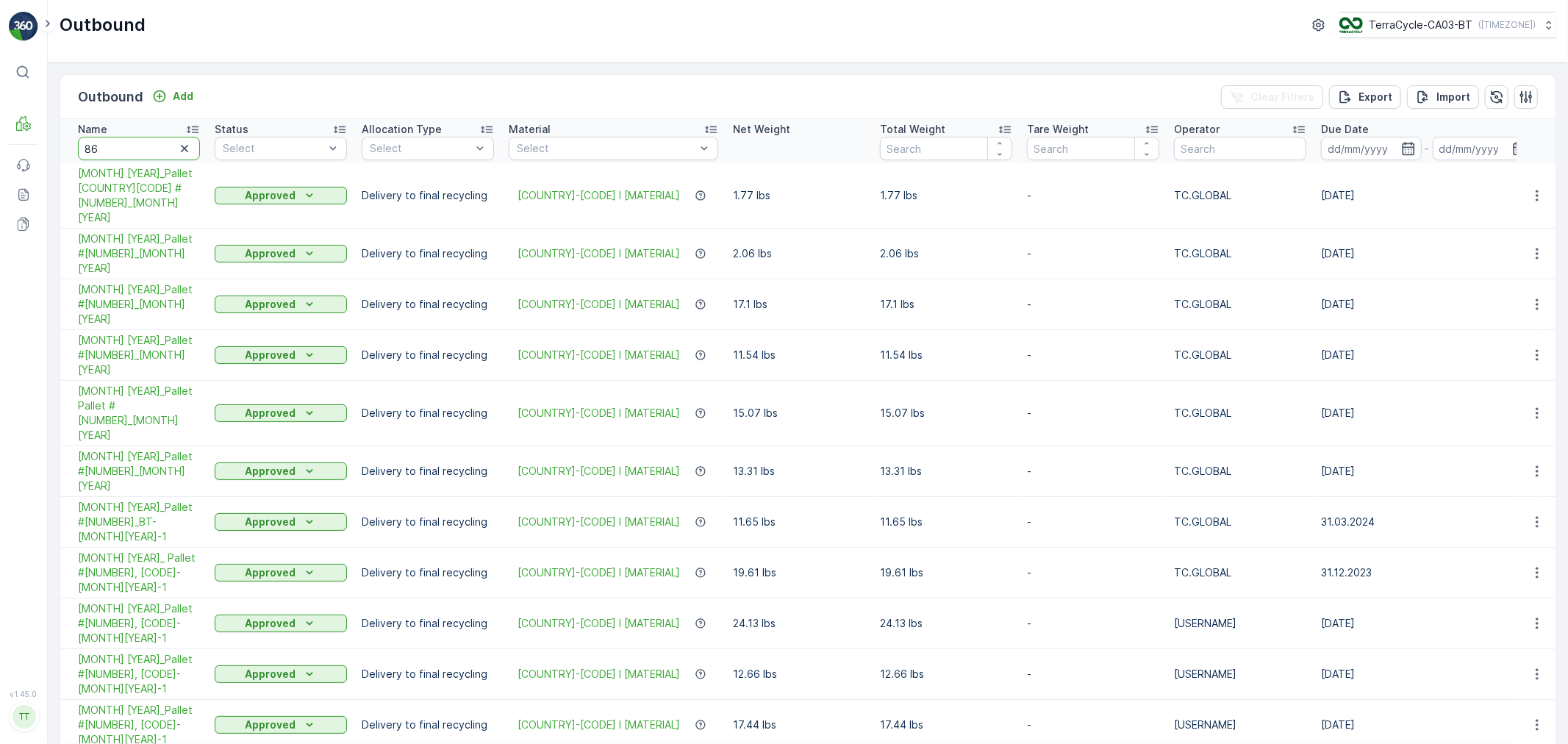type on "861" 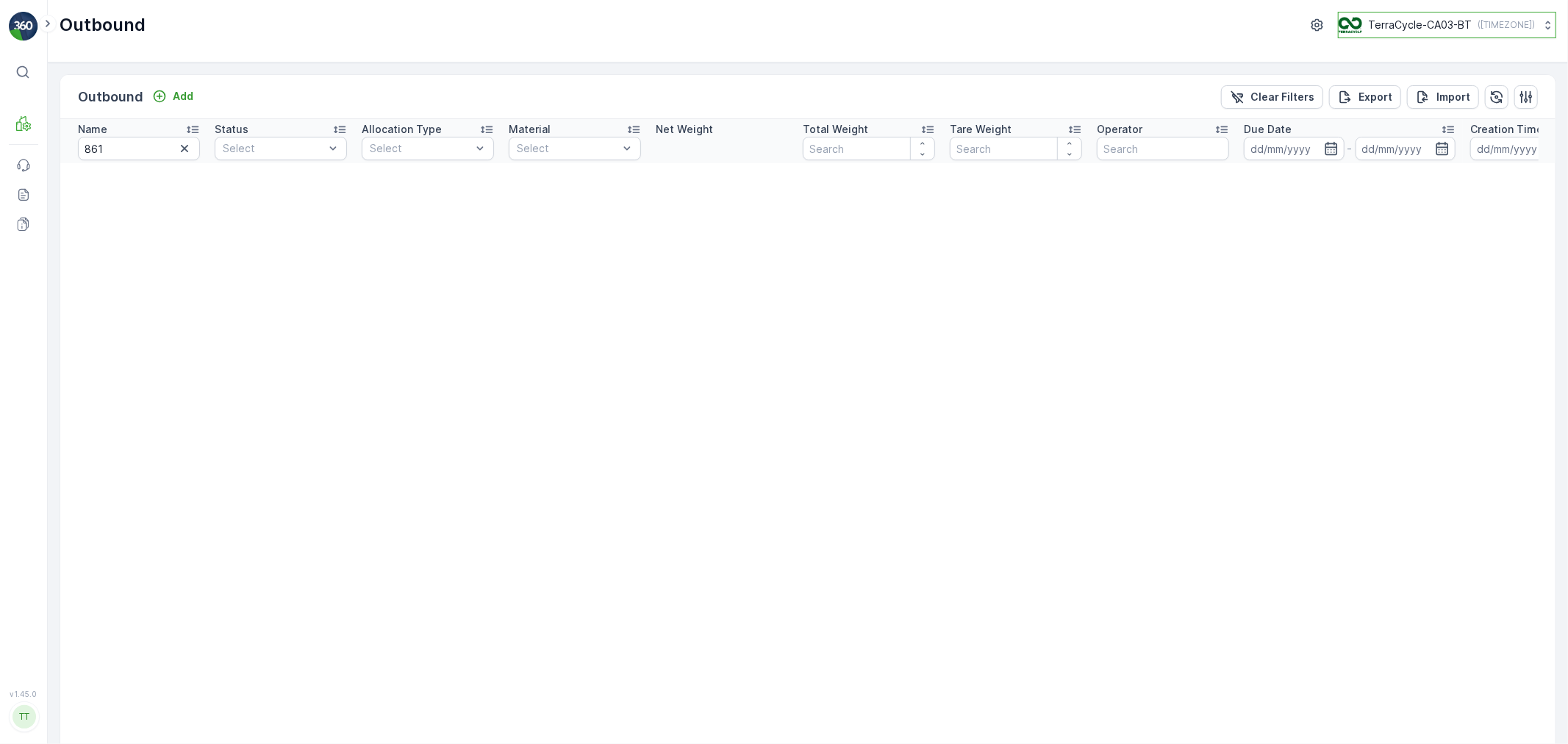 click on "TerraCycle-CA03-BT" at bounding box center [1420, 25] 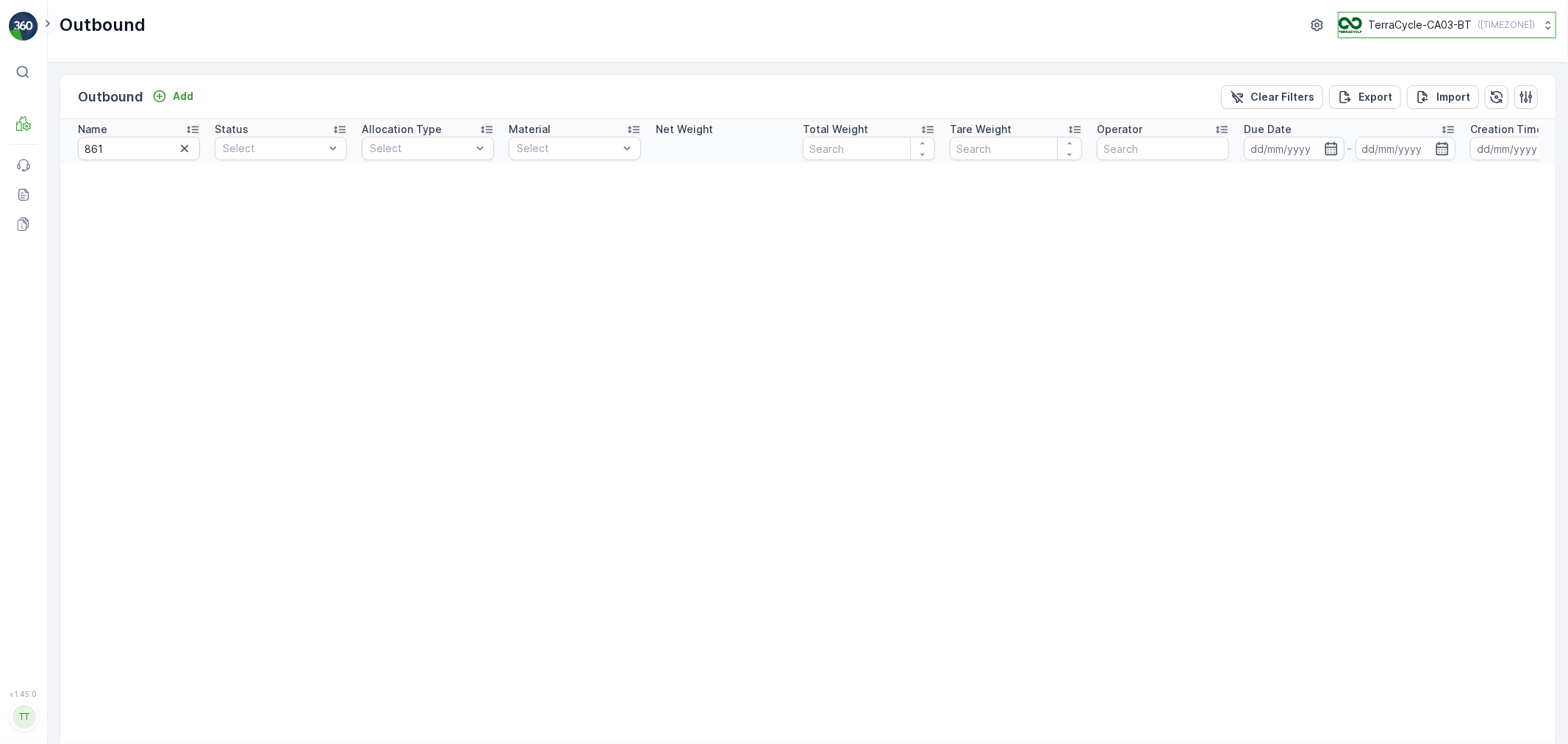 click on "TerraCycle-CA03-BT" at bounding box center (1420, 25) 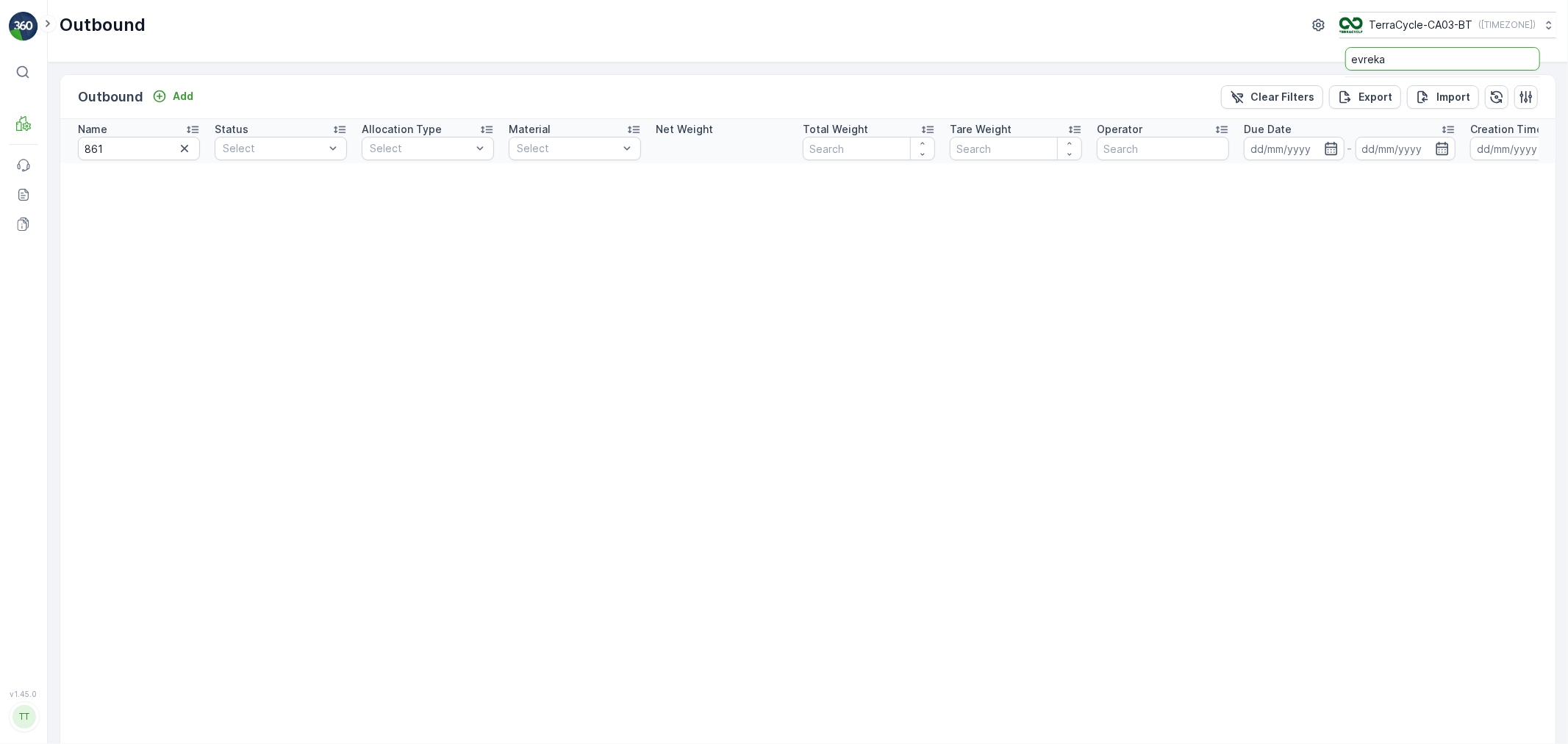 drag, startPoint x: 1421, startPoint y: 55, endPoint x: 1306, endPoint y: 57, distance: 115.01739 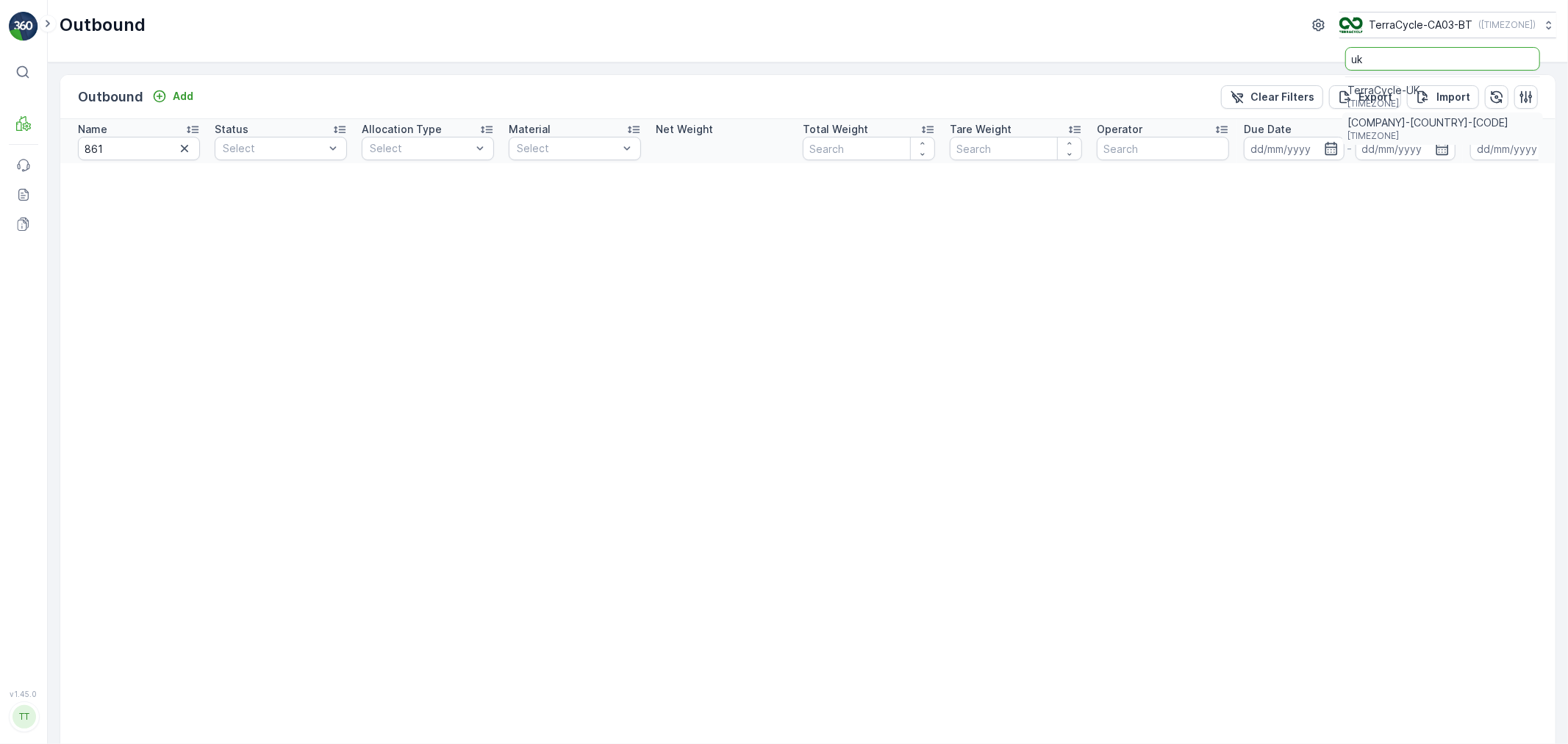 type on "uk" 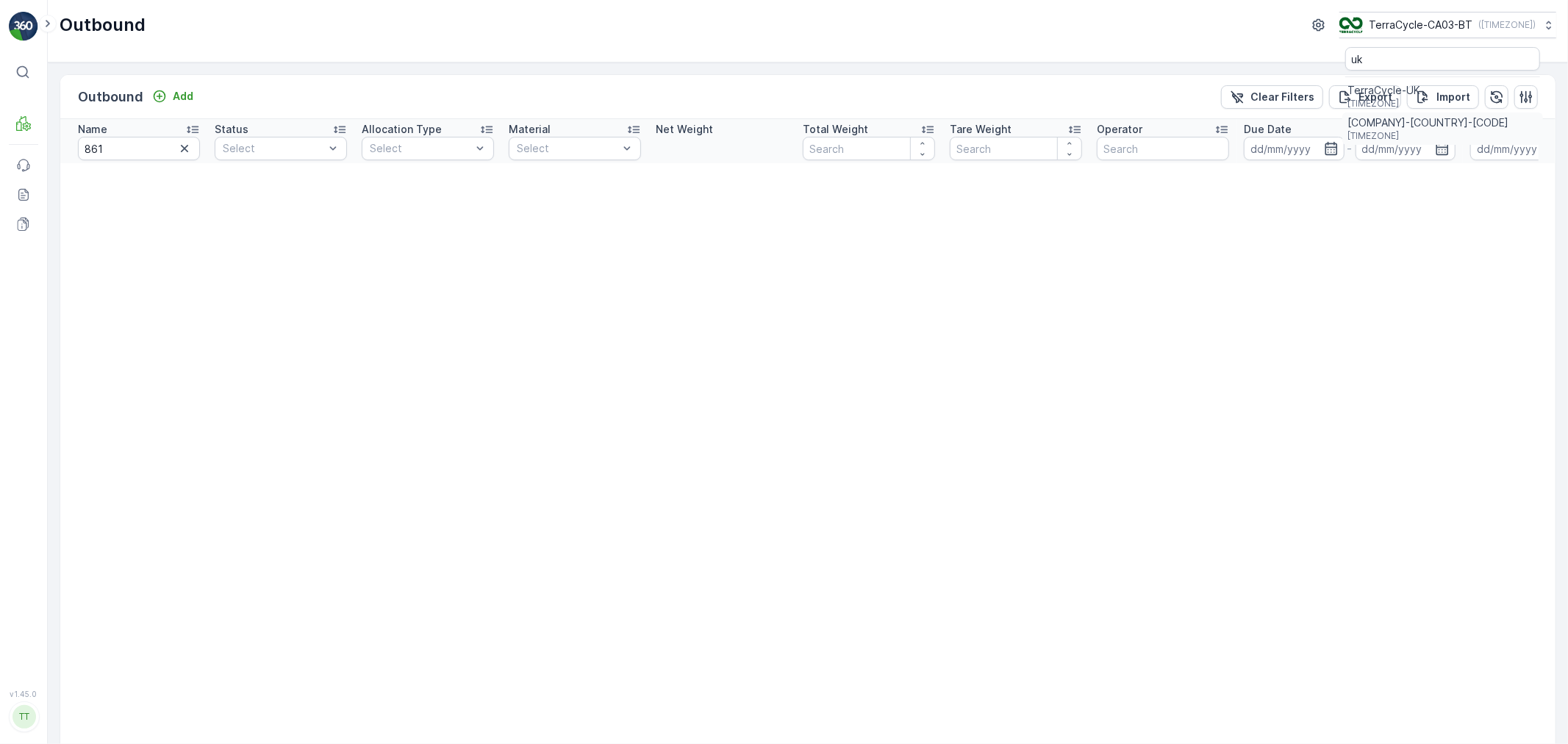 click on "[COMPANY]-[COUNTRY]-[CODE]" at bounding box center [1428, 123] 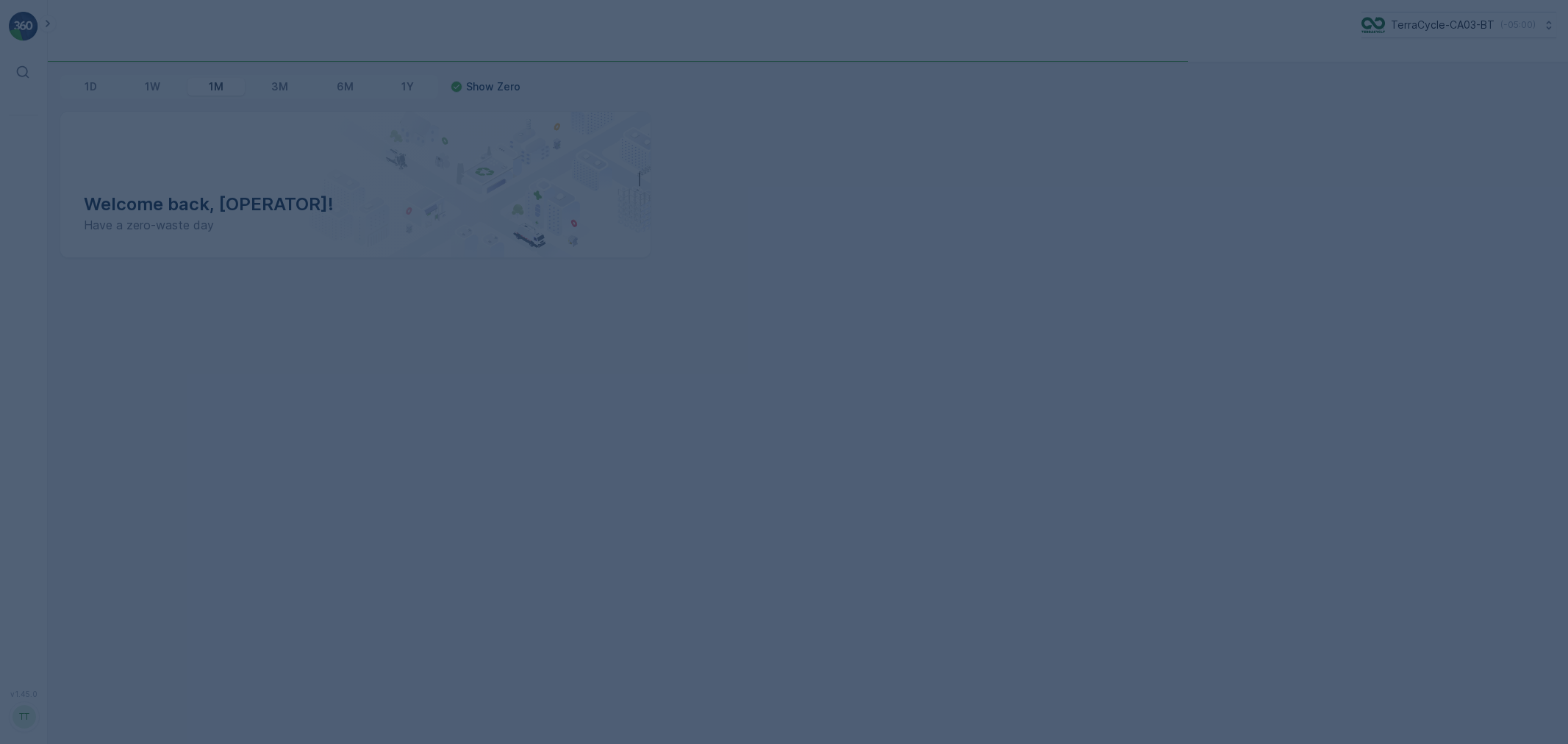 scroll, scrollTop: 0, scrollLeft: 0, axis: both 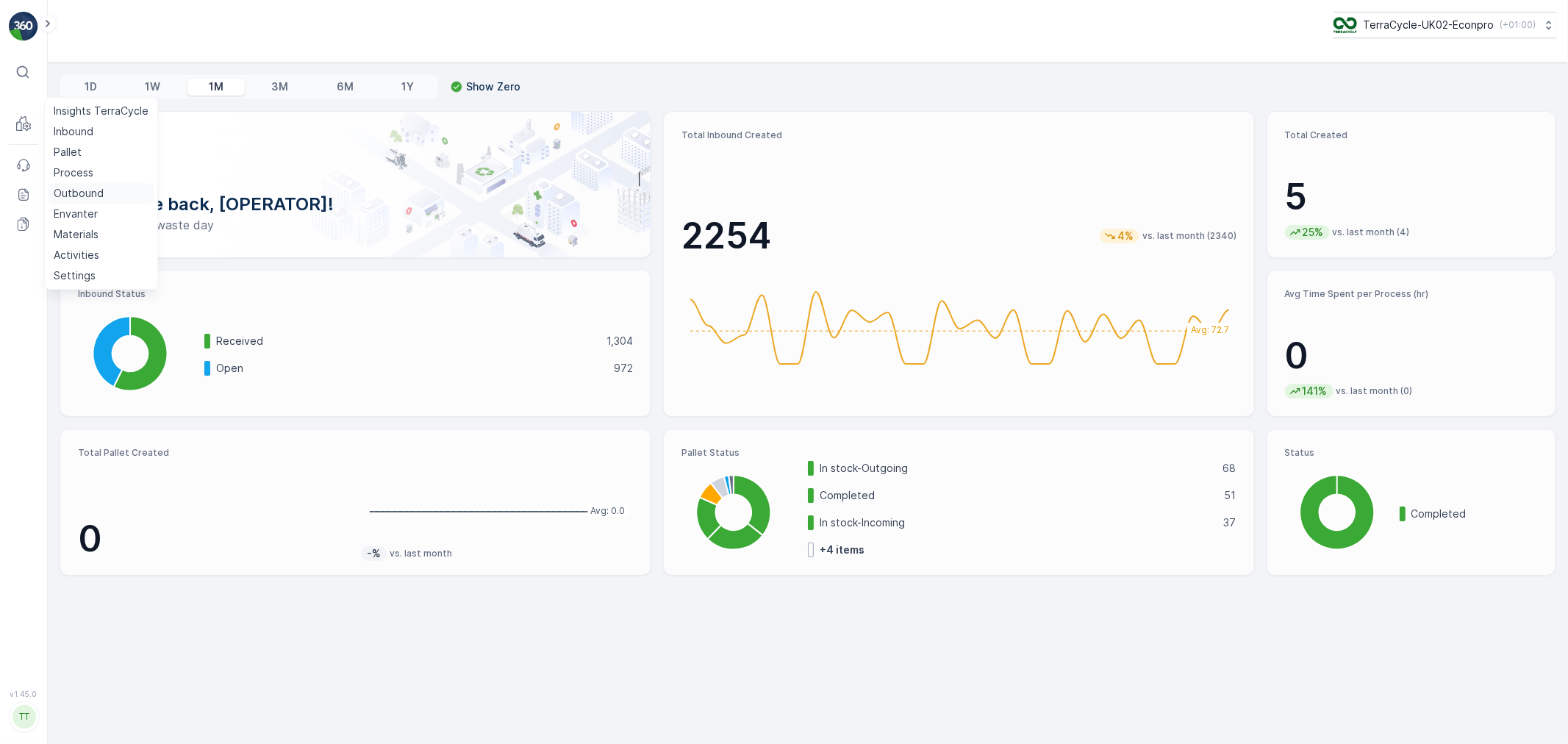 click on "Outbound" at bounding box center (79, 193) 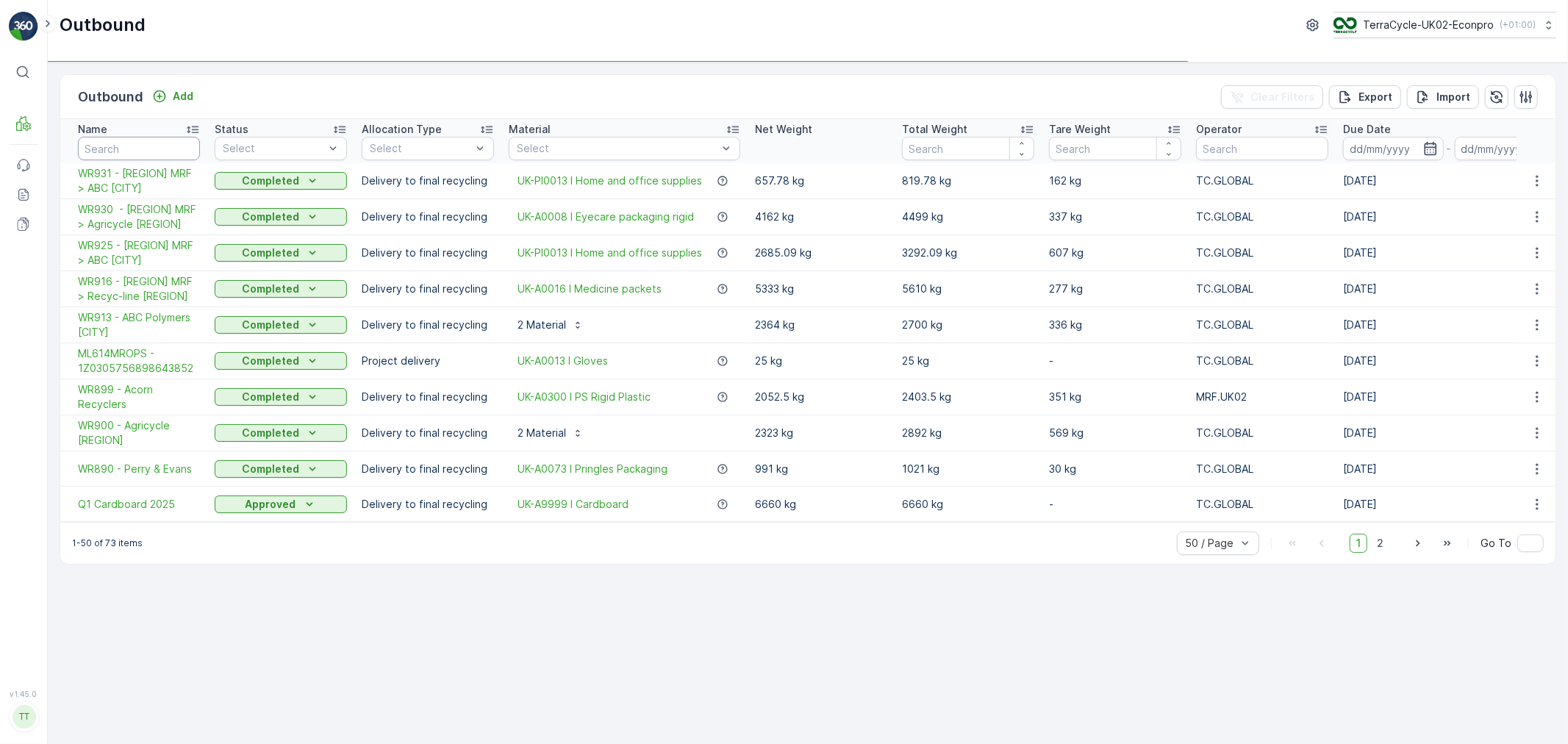 click at bounding box center (139, 149) 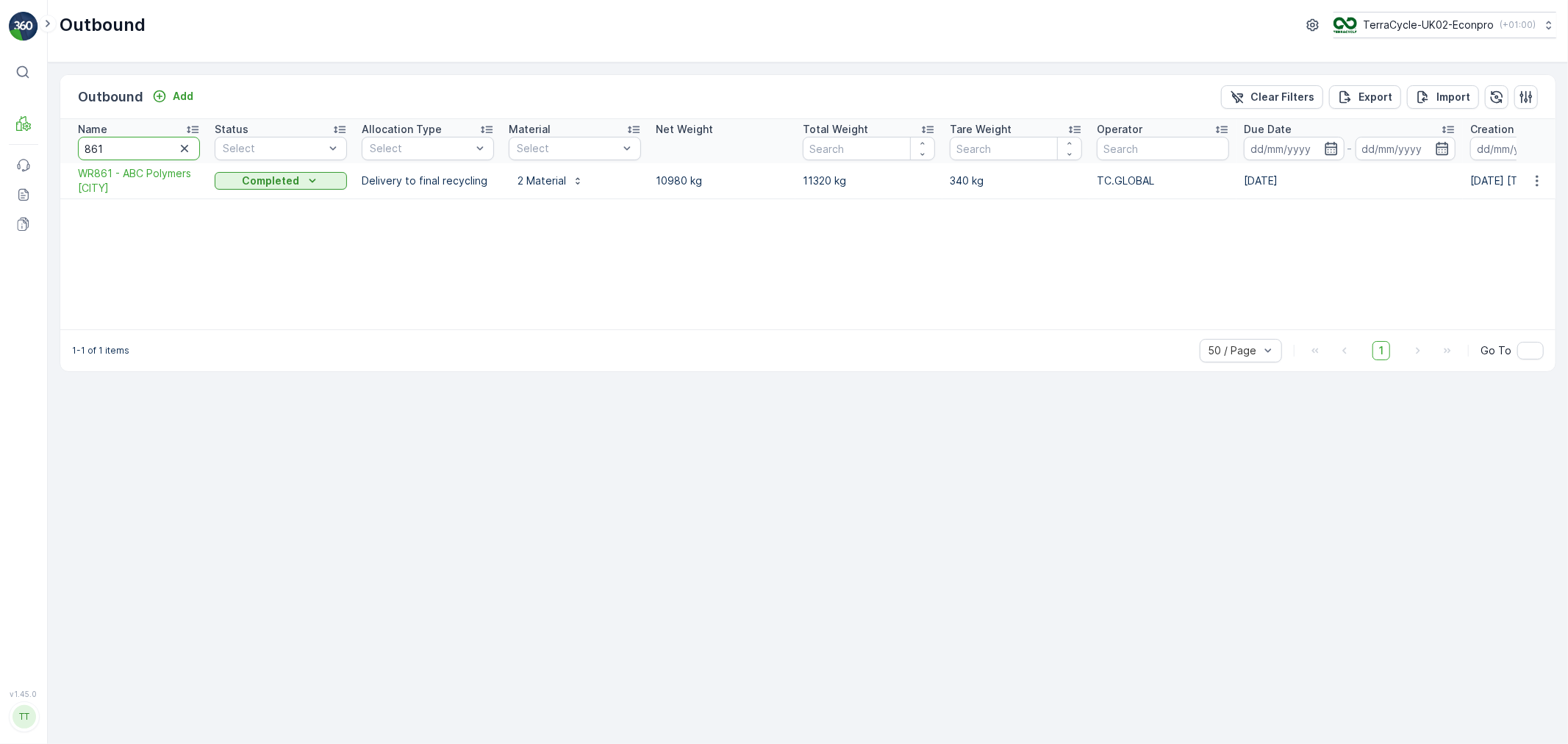 drag, startPoint x: 112, startPoint y: 151, endPoint x: 68, endPoint y: 145, distance: 44.407207 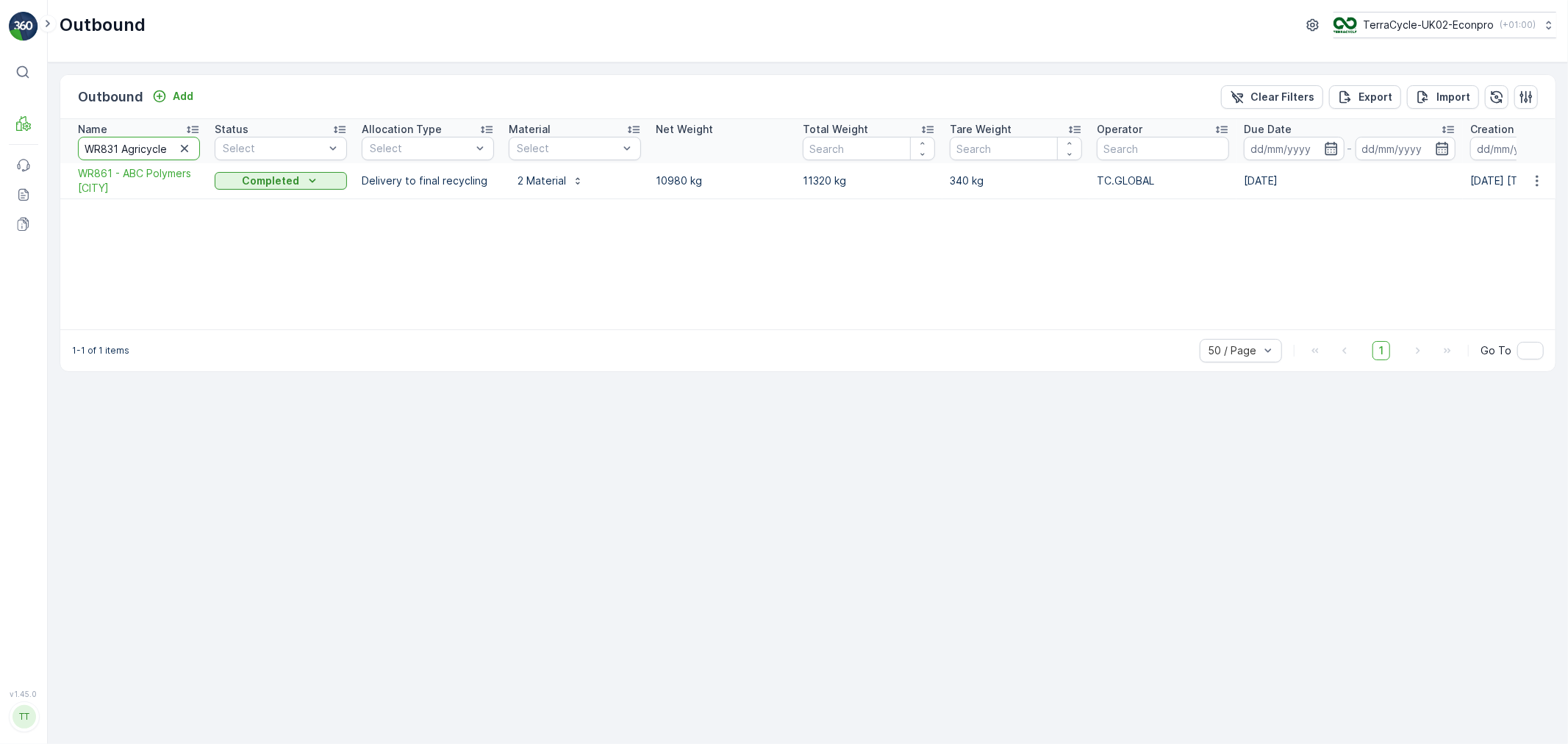 scroll, scrollTop: 0, scrollLeft: 54, axis: horizontal 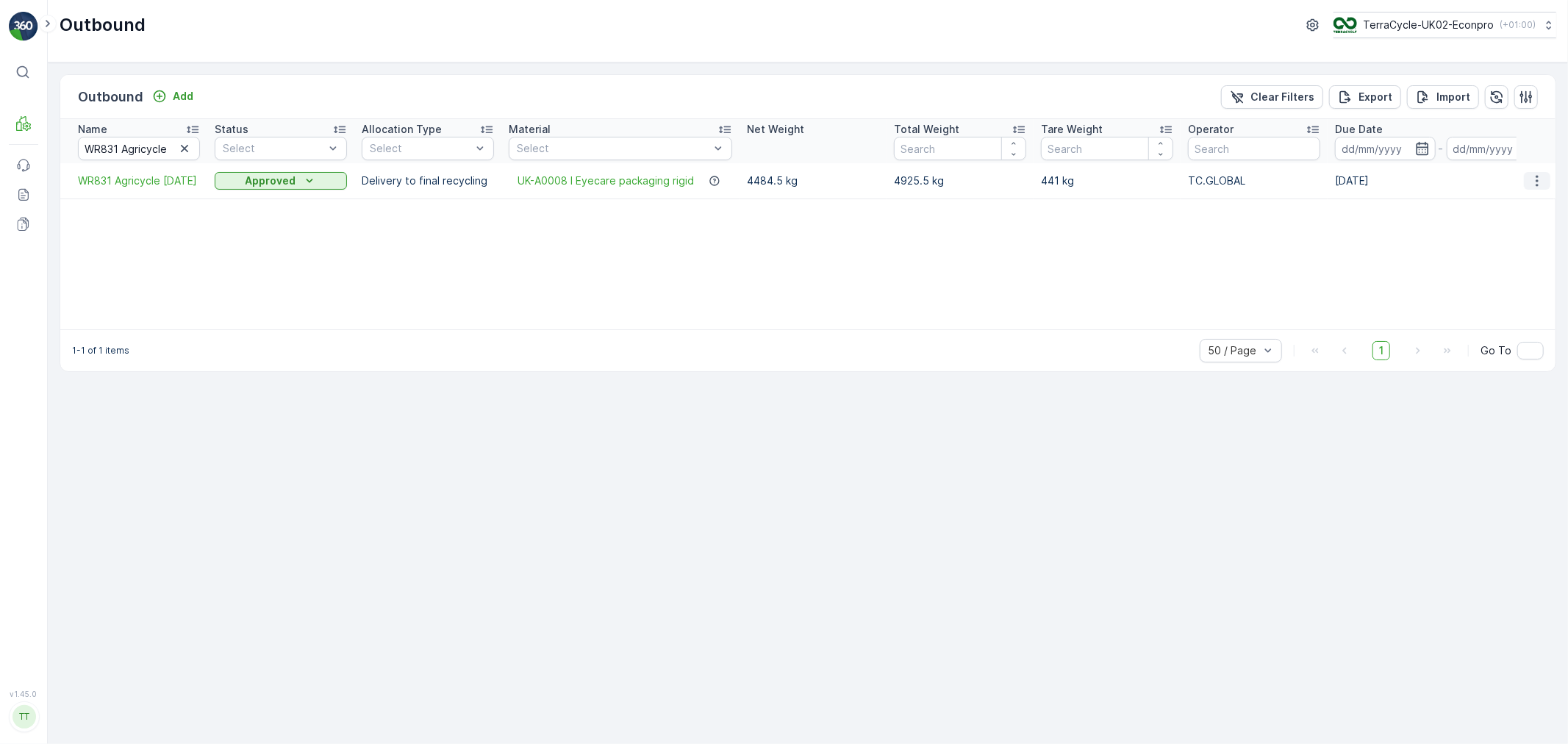 click at bounding box center (1537, 181) 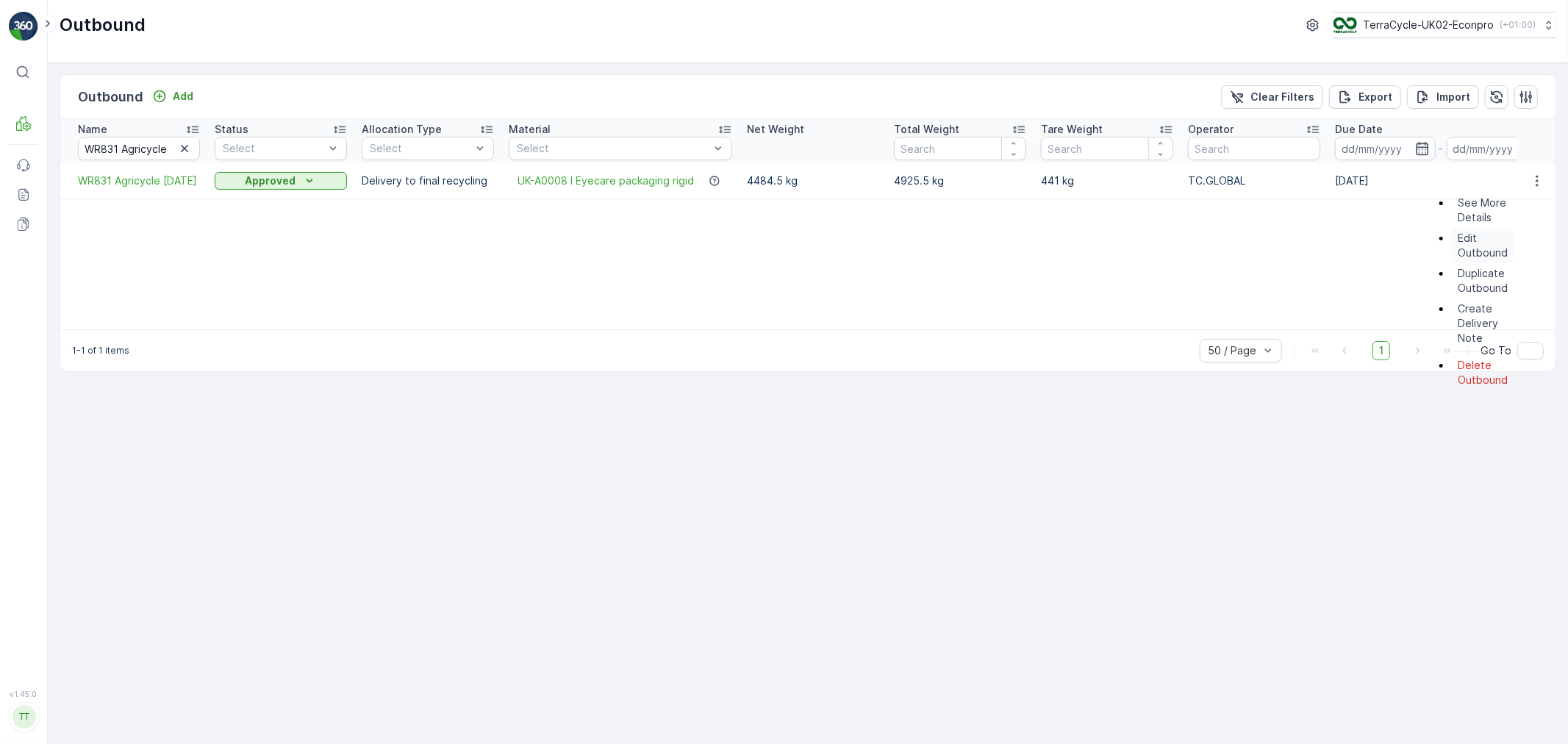 click on "Edit Outbound" at bounding box center (1483, 246) 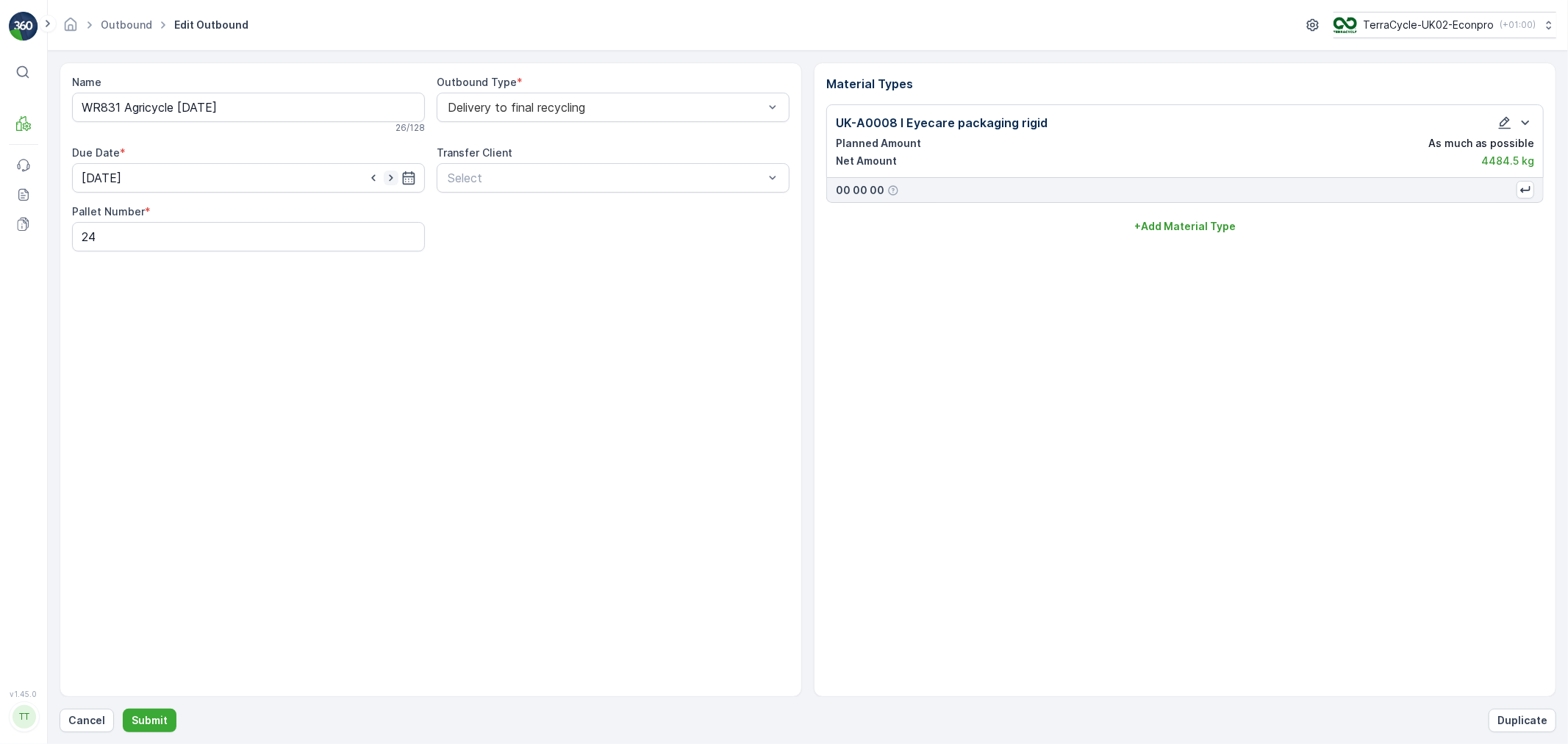 click at bounding box center [390, 178] 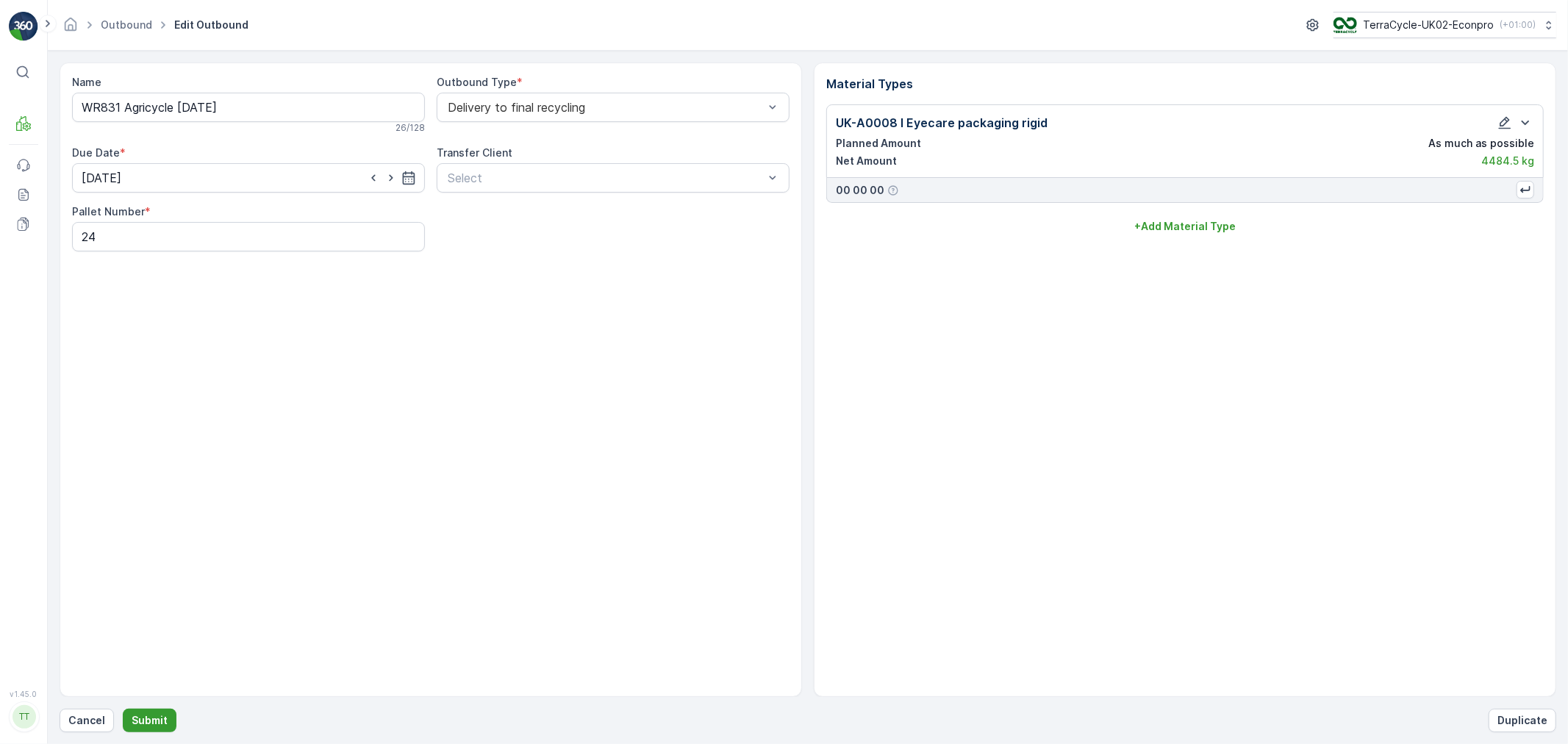 click on "Submit" at bounding box center (149, 720) 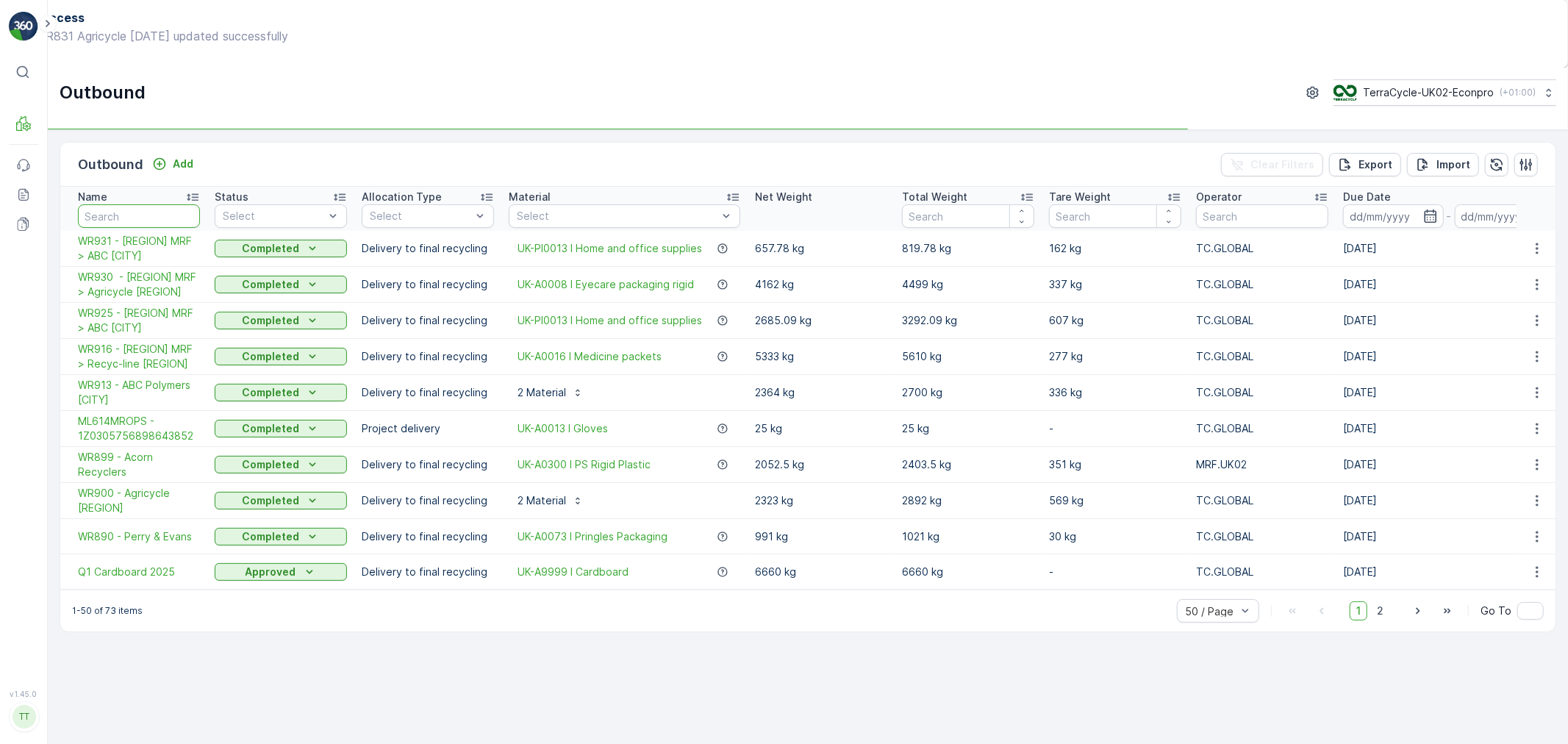 click at bounding box center [139, 216] 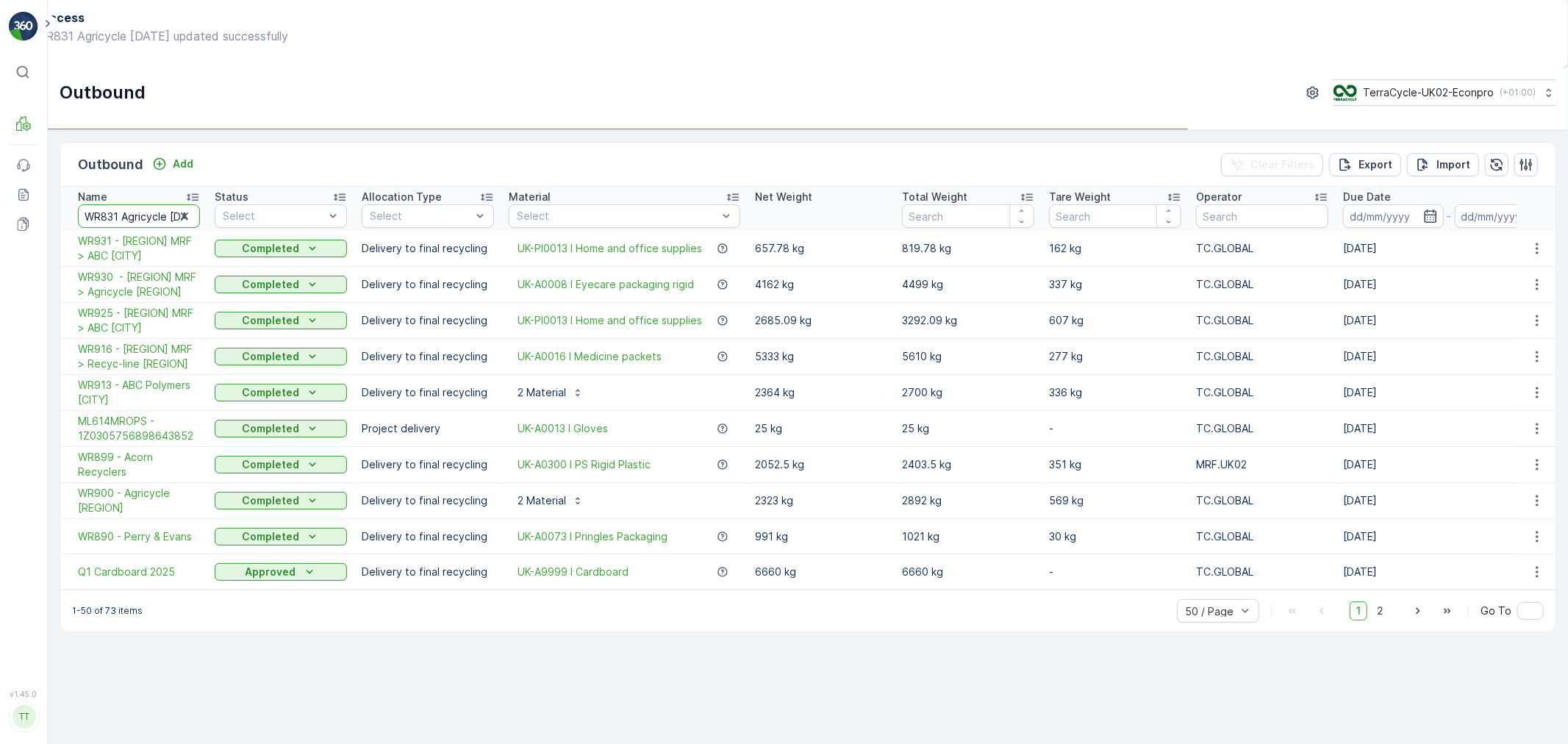 scroll, scrollTop: 0, scrollLeft: 37, axis: horizontal 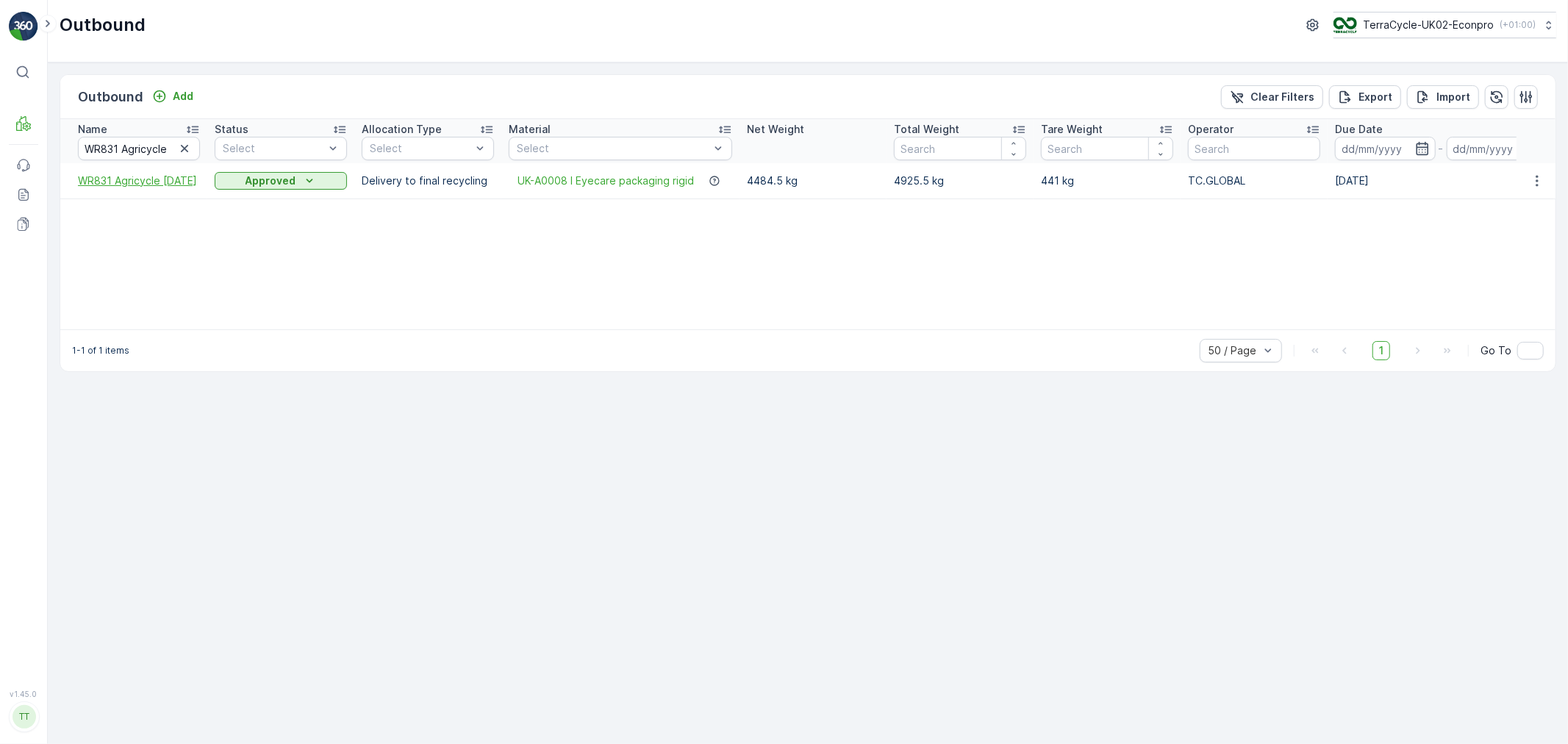click on "WR831 Agricycle 12.02.2025" at bounding box center [139, 181] 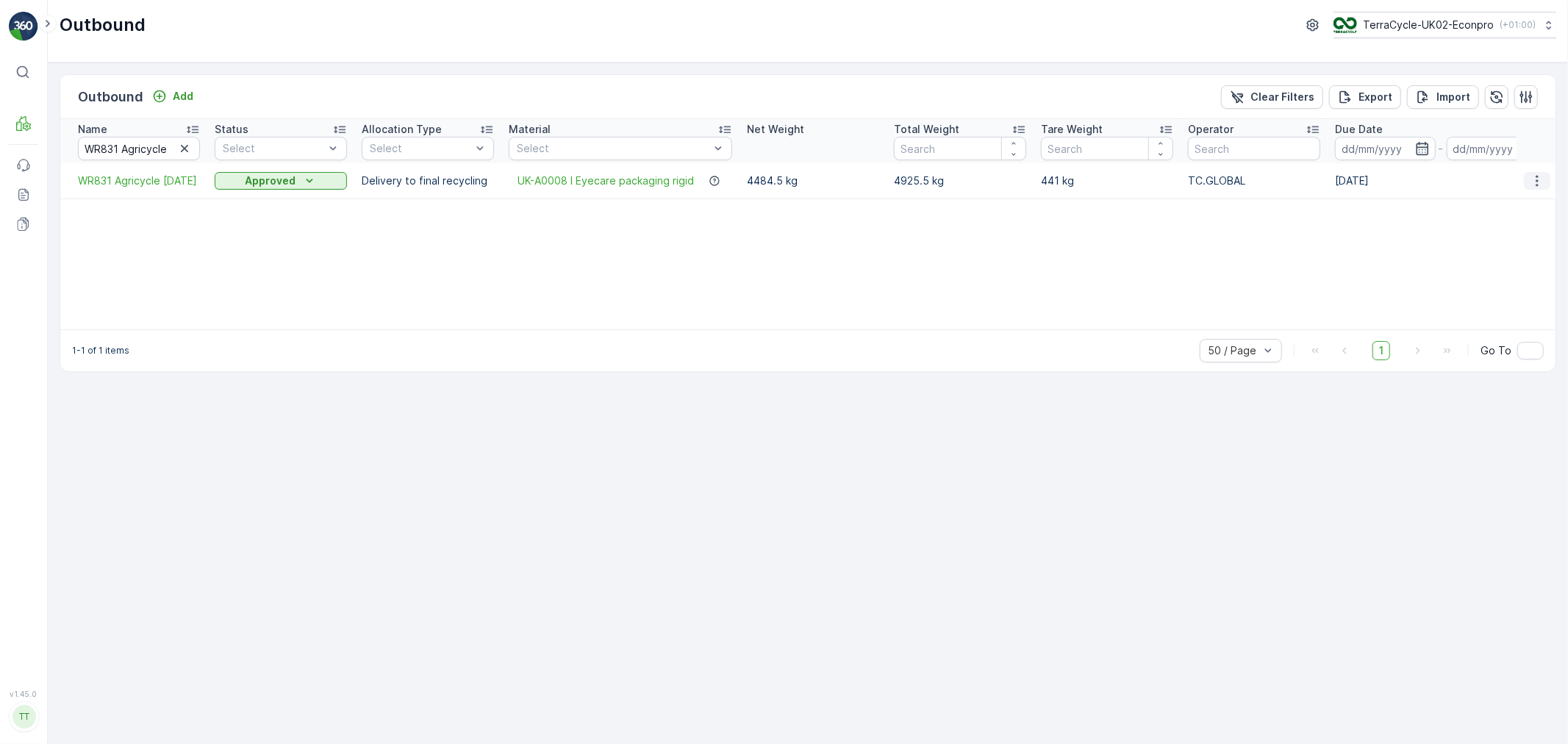 click at bounding box center [1537, 181] 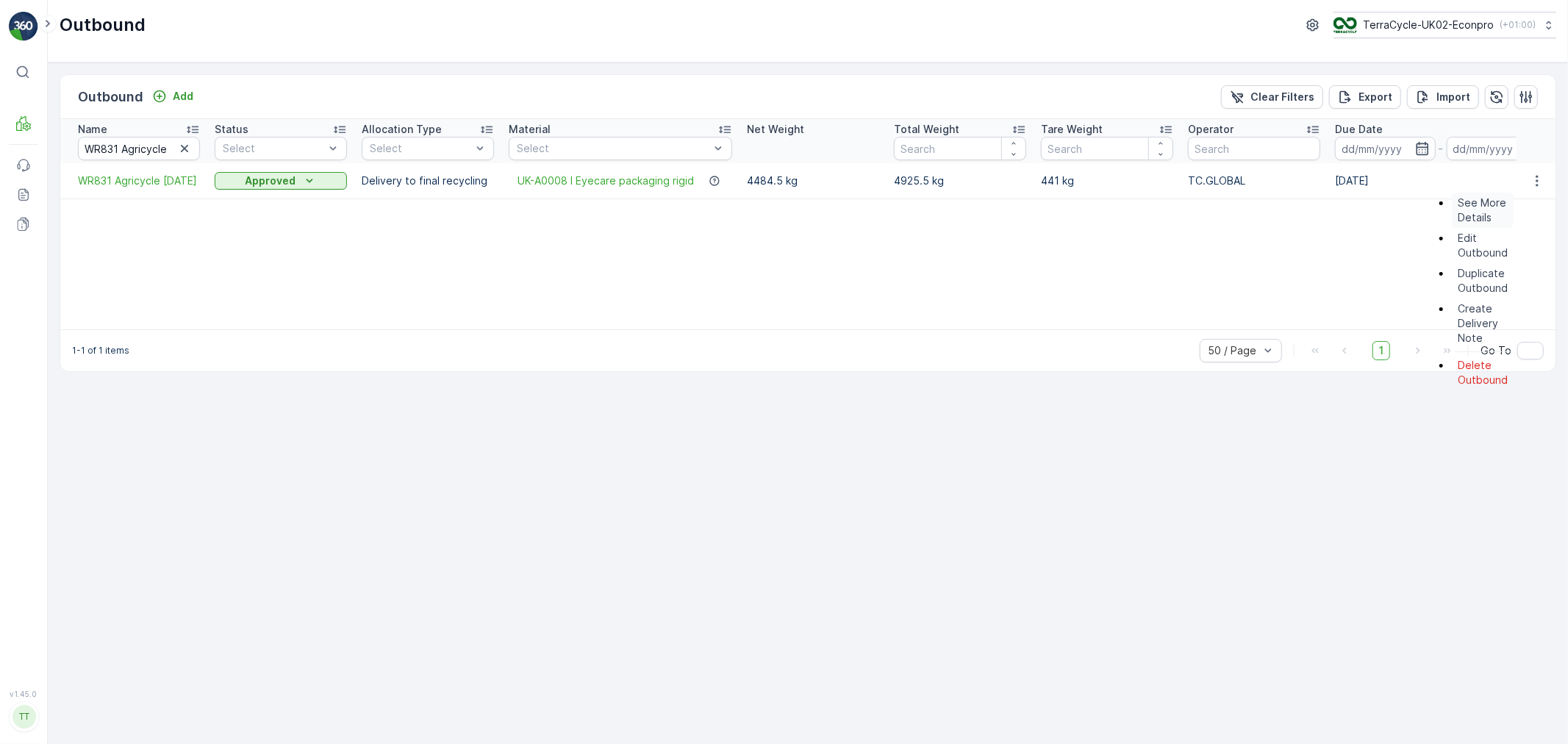 click on "See More Details" at bounding box center [1483, 210] 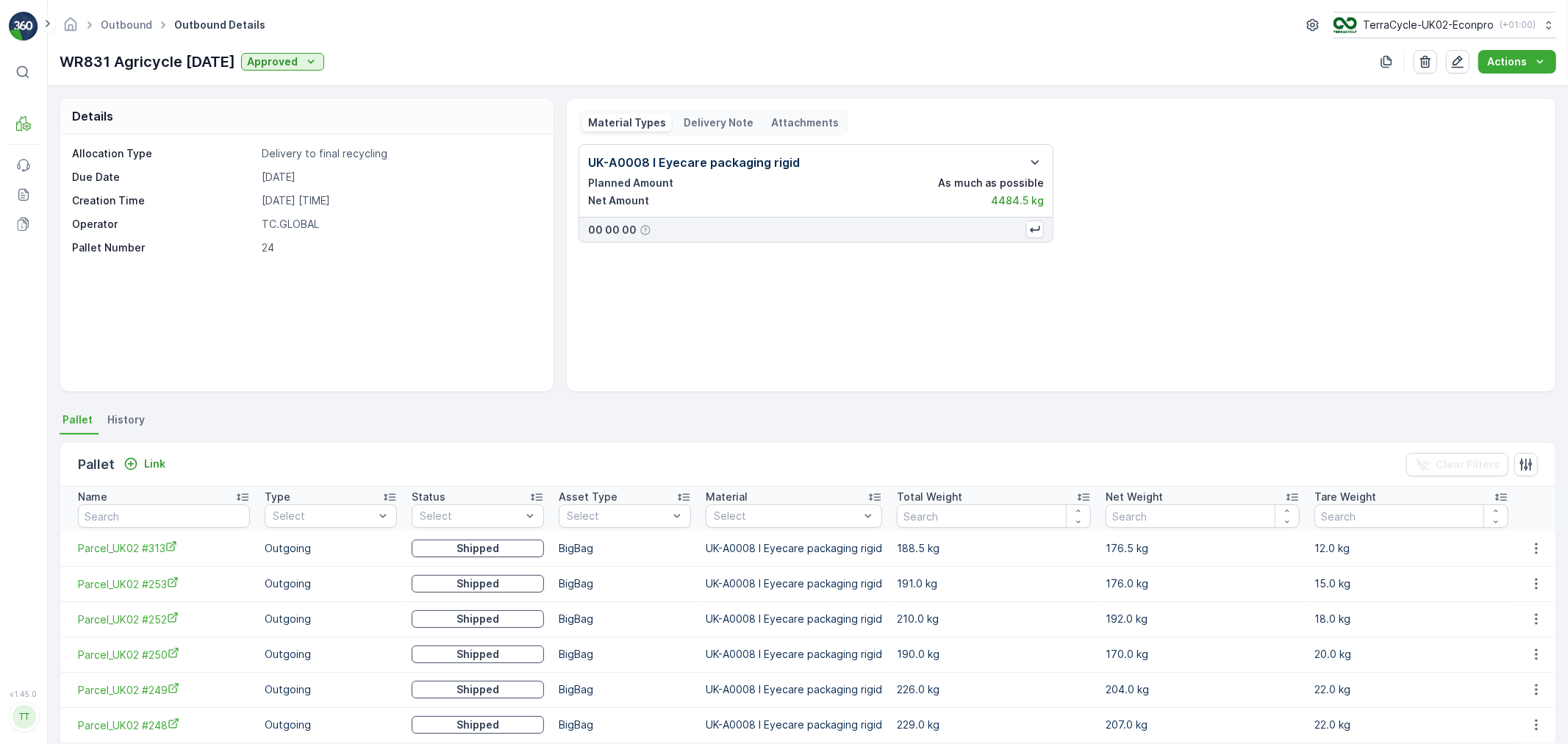 click on "History" at bounding box center [126, 420] 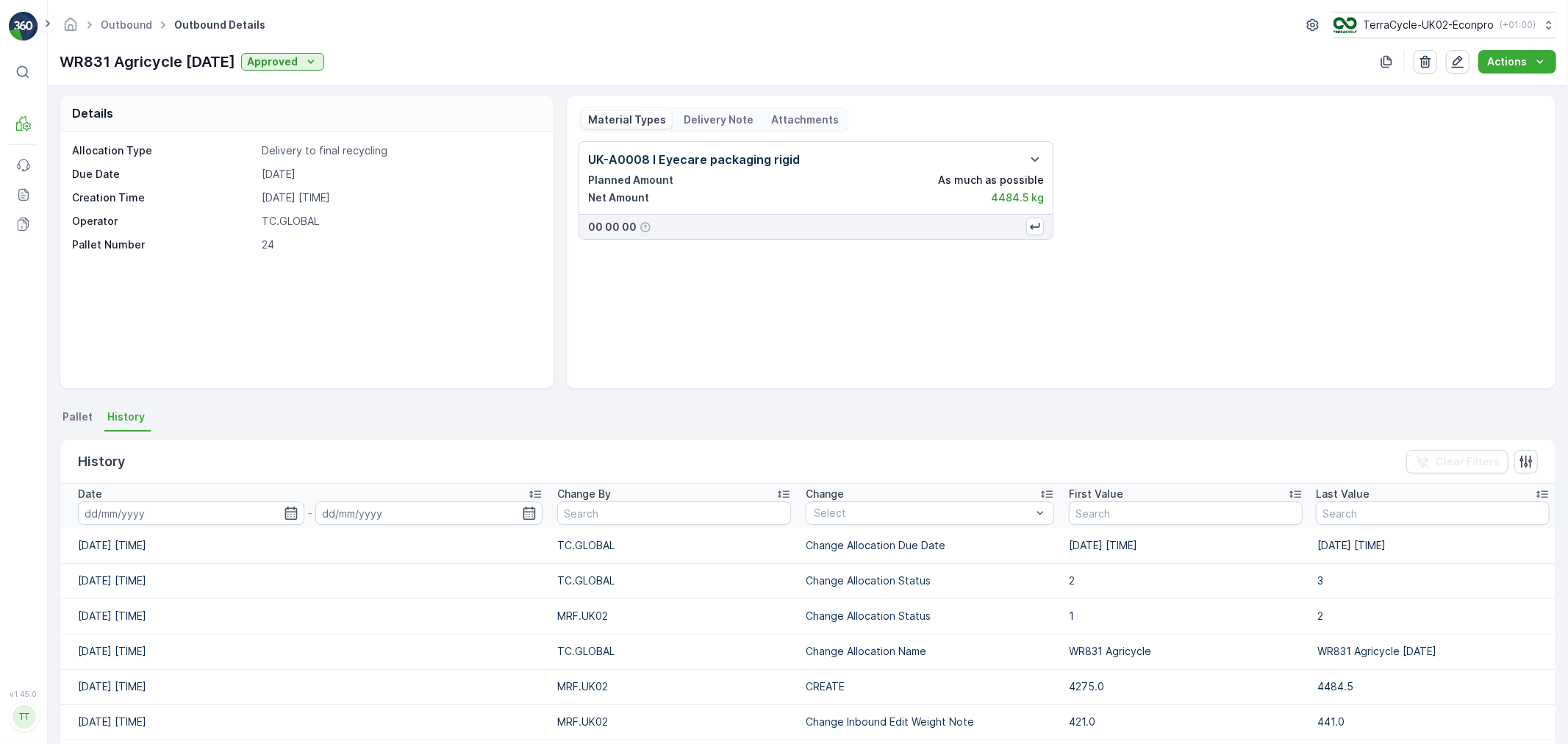 scroll, scrollTop: 0, scrollLeft: 0, axis: both 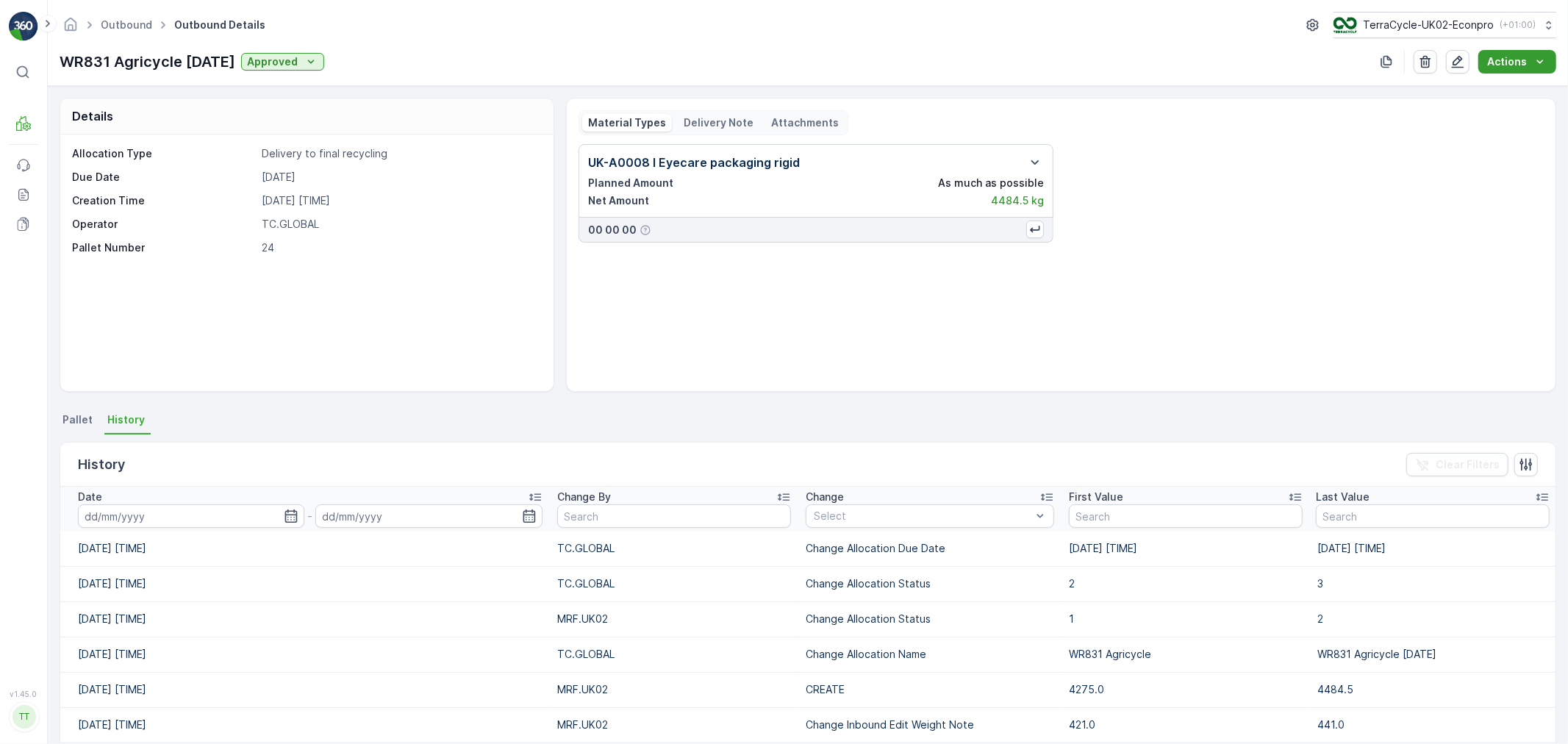 click on "Actions" at bounding box center (1507, 62) 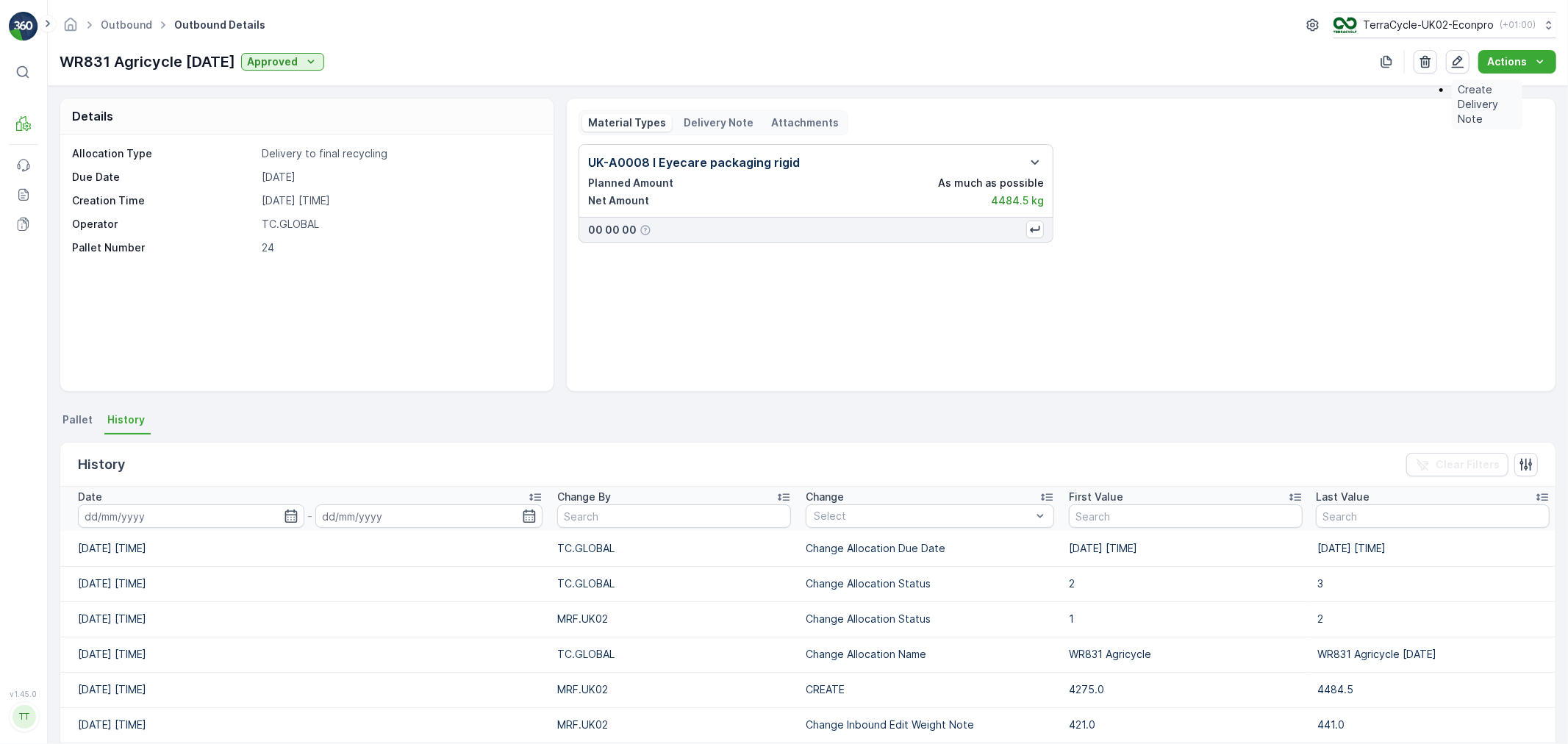 click on "Create Delivery Note" at bounding box center (1487, 104) 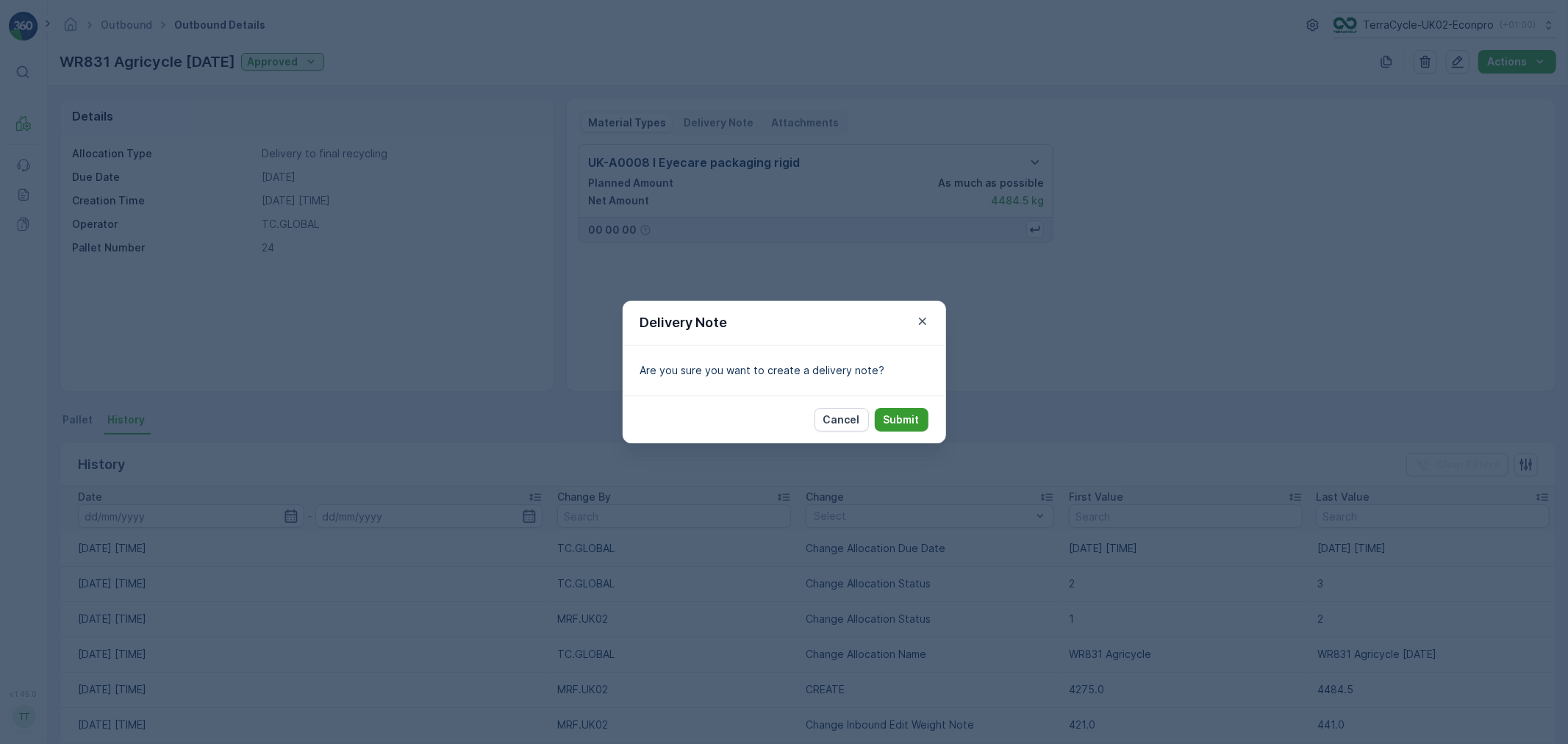 click on "Submit" at bounding box center (901, 420) 